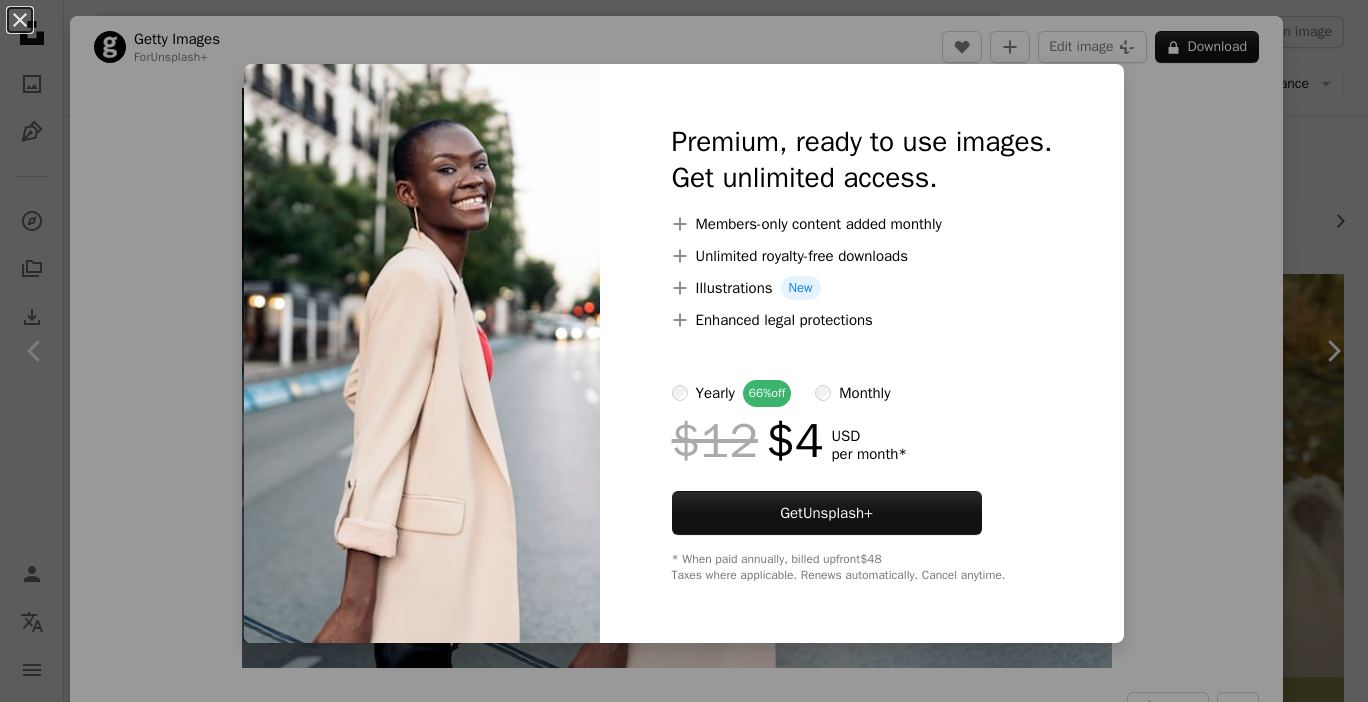 scroll, scrollTop: 1927, scrollLeft: 0, axis: vertical 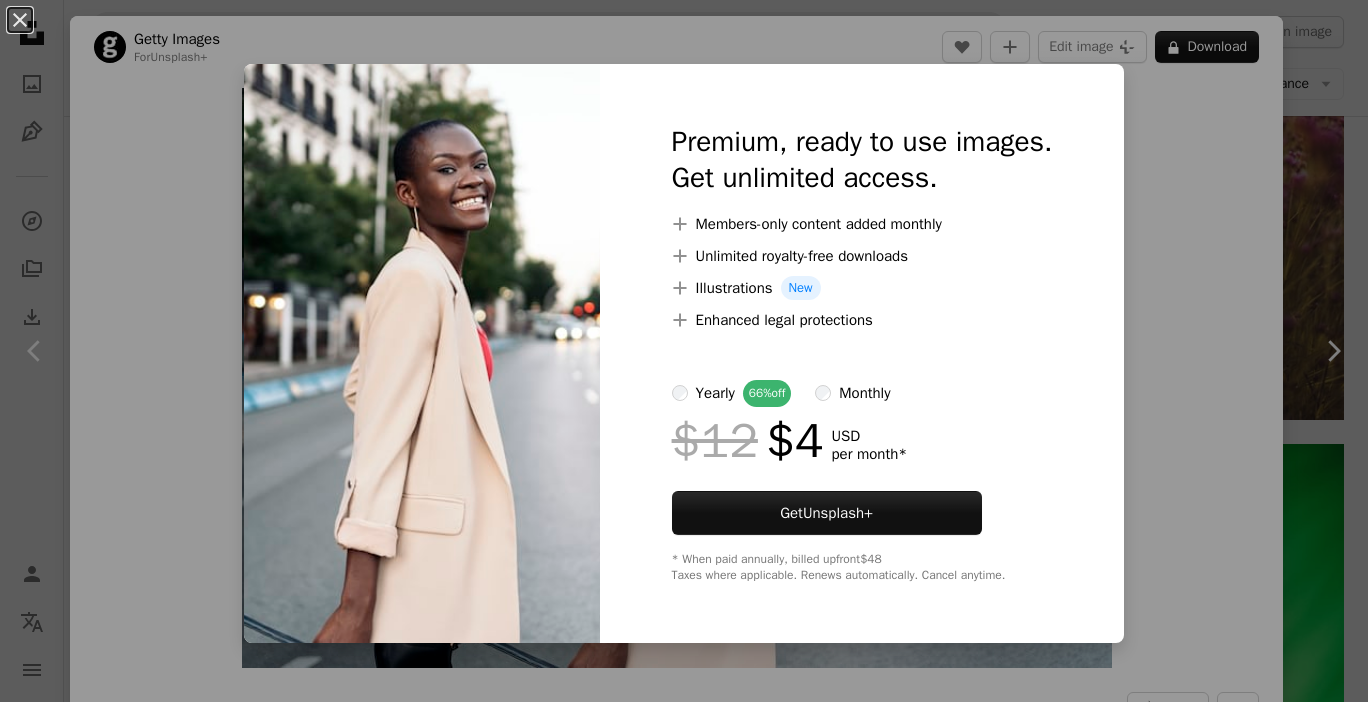 click on "An X shape Premium, ready to use images. Get unlimited access. A plus sign Members-only content added monthly A plus sign Unlimited royalty-free downloads A plus sign Illustrations  New A plus sign Enhanced legal protections yearly 66%  off monthly $12   $4 USD per month * Get  Unsplash+ * When paid annually, billed upfront  $48 Taxes where applicable. Renews automatically. Cancel anytime." at bounding box center (684, 351) 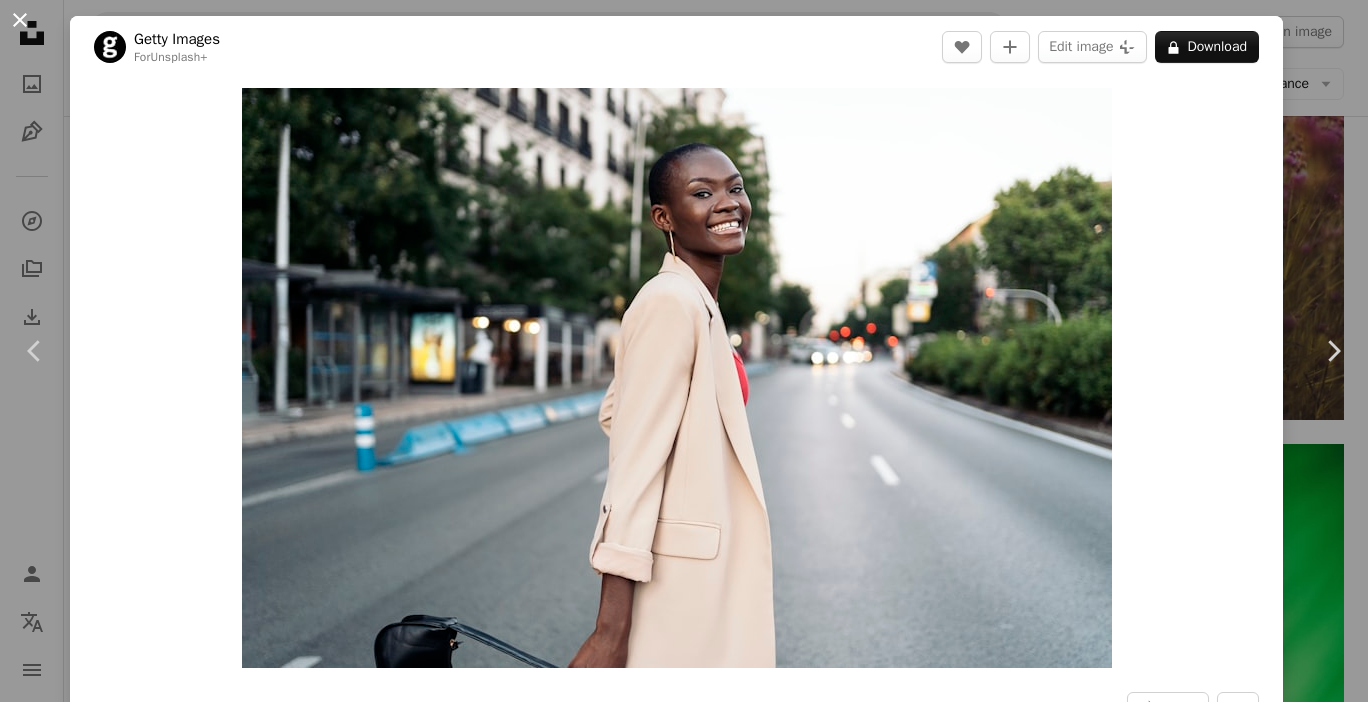 click on "An X shape" at bounding box center [20, 20] 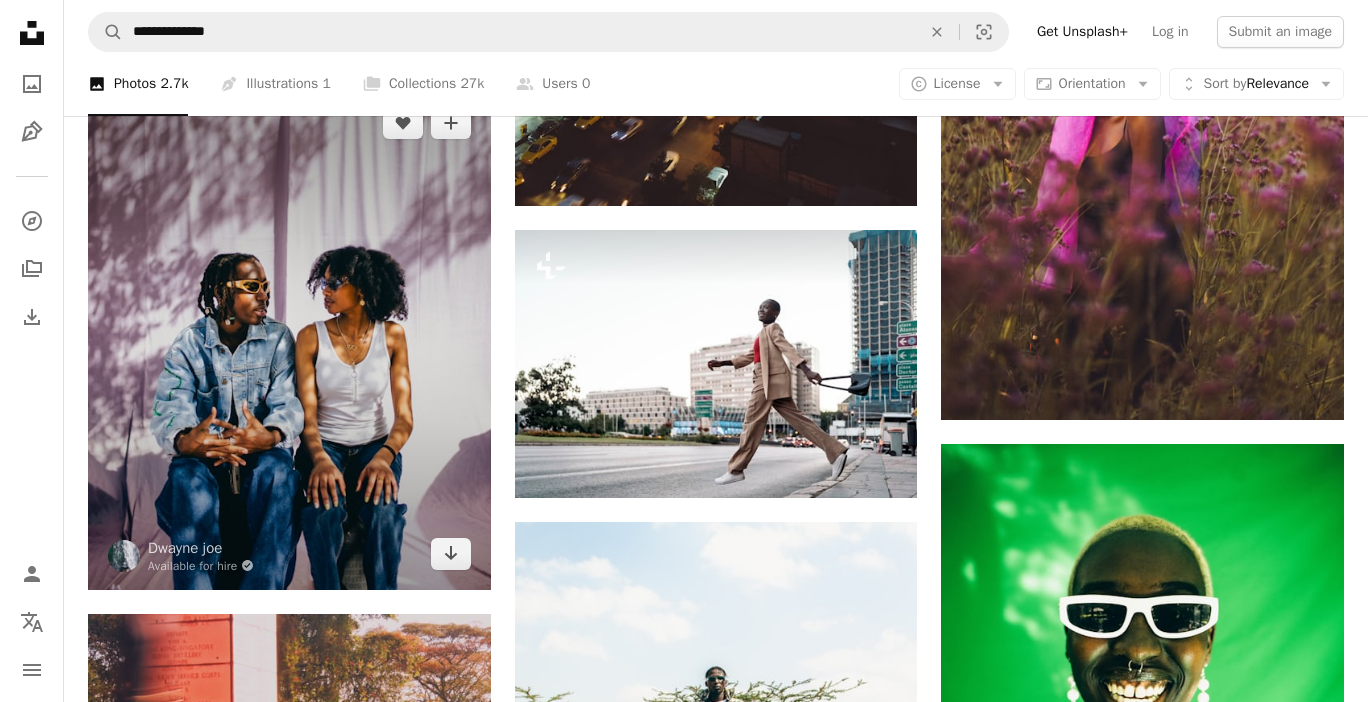 click at bounding box center [289, 338] 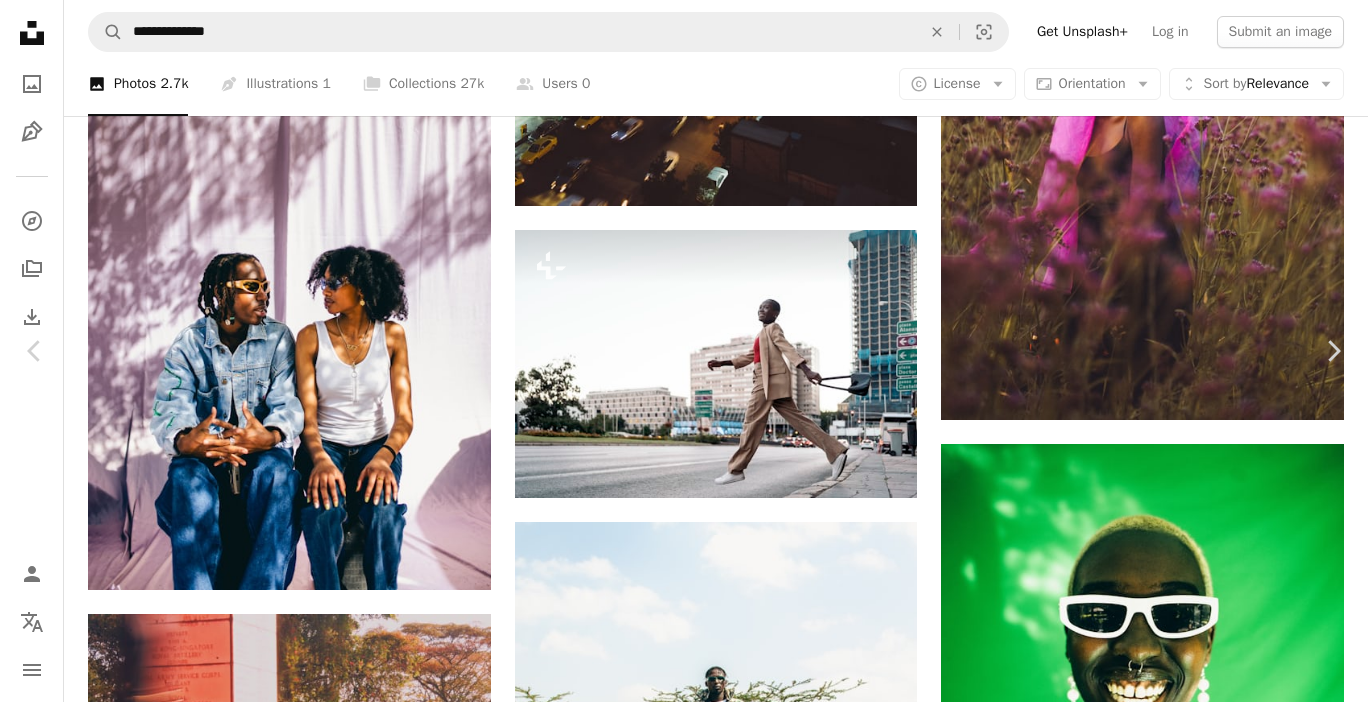click on "Download free" at bounding box center [1169, 6981] 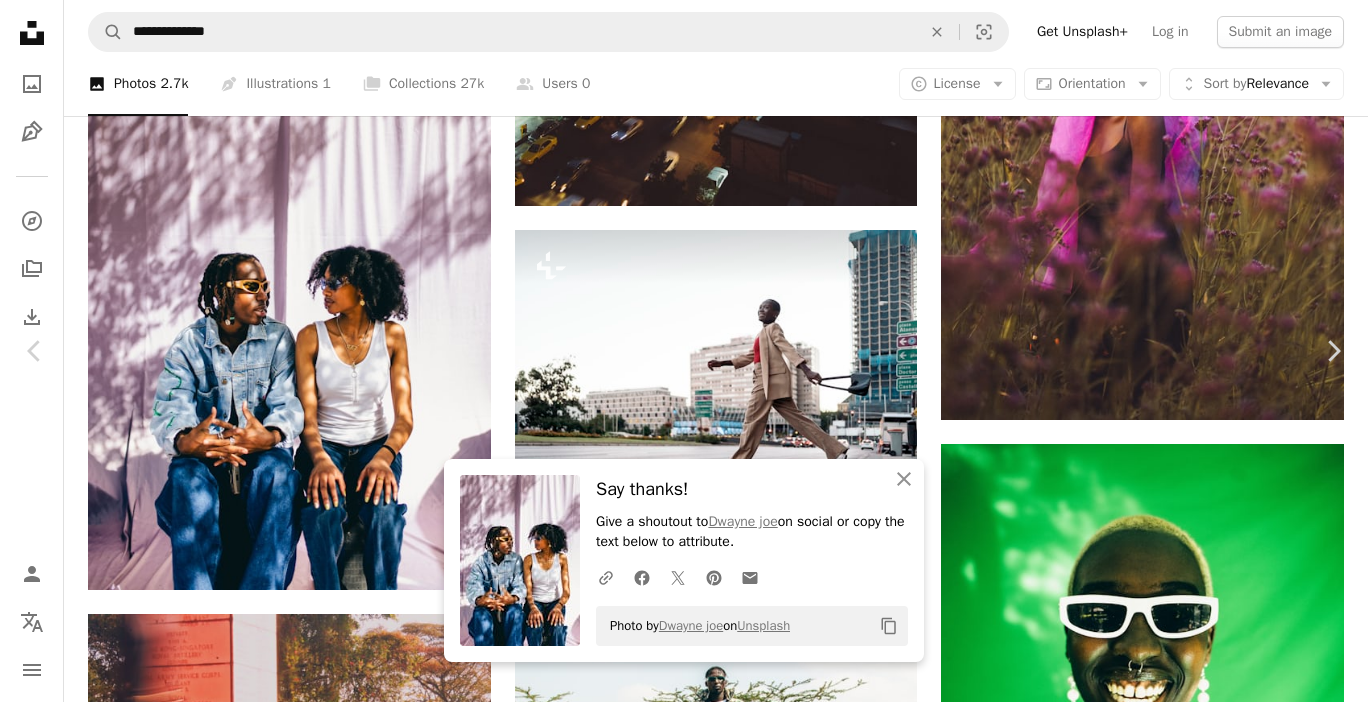 click on "An X shape" at bounding box center [20, 20] 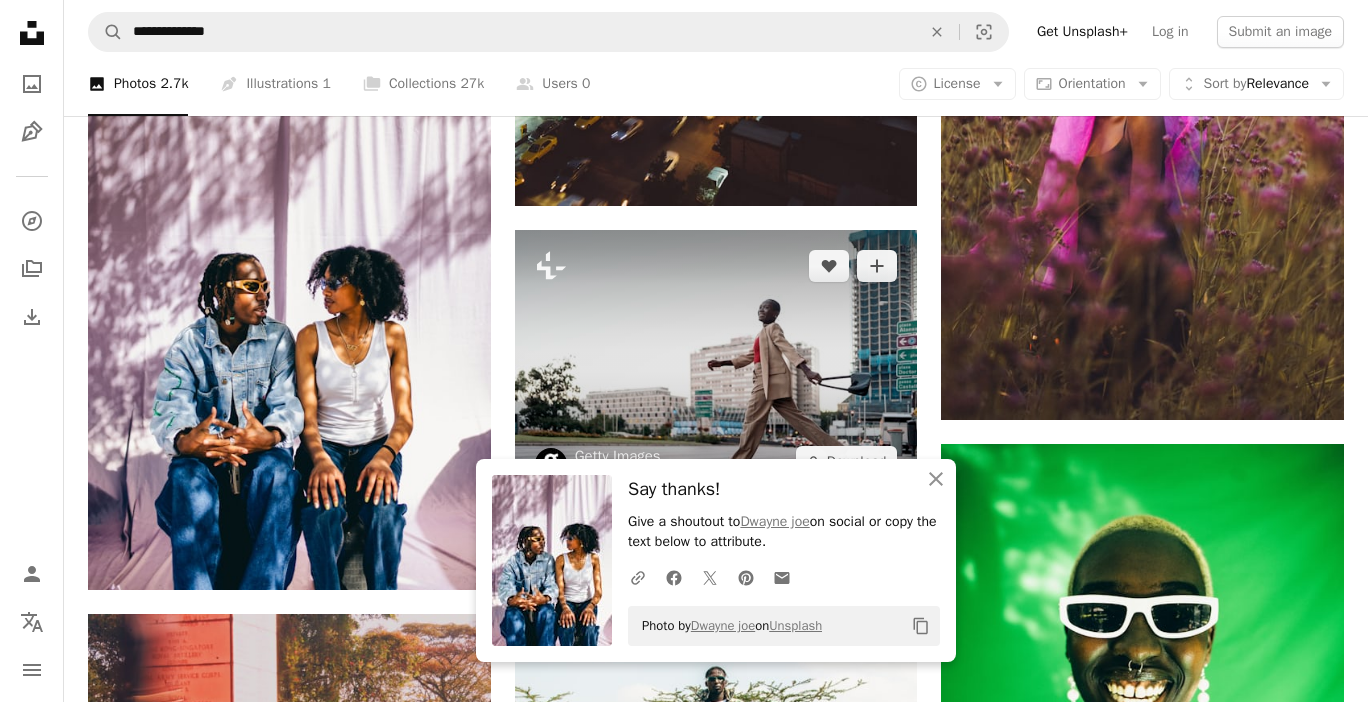click at bounding box center (716, 364) 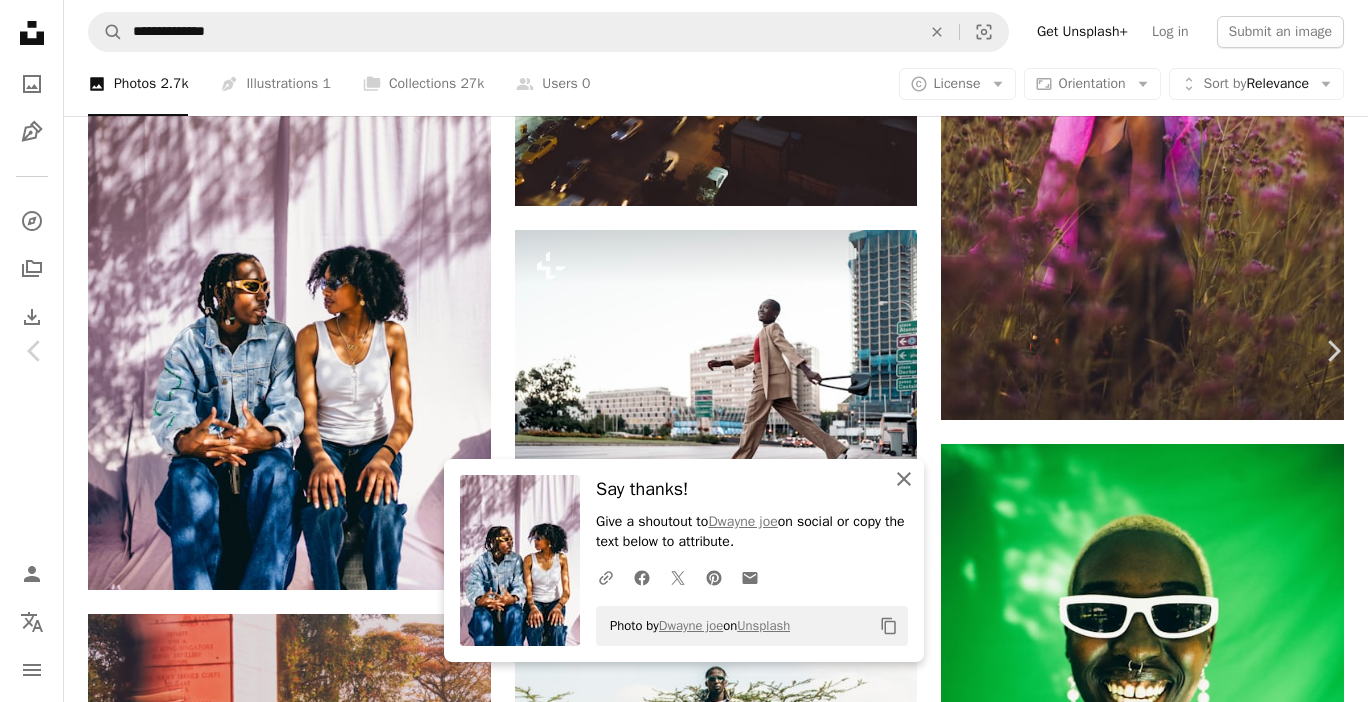 click on "An X shape" 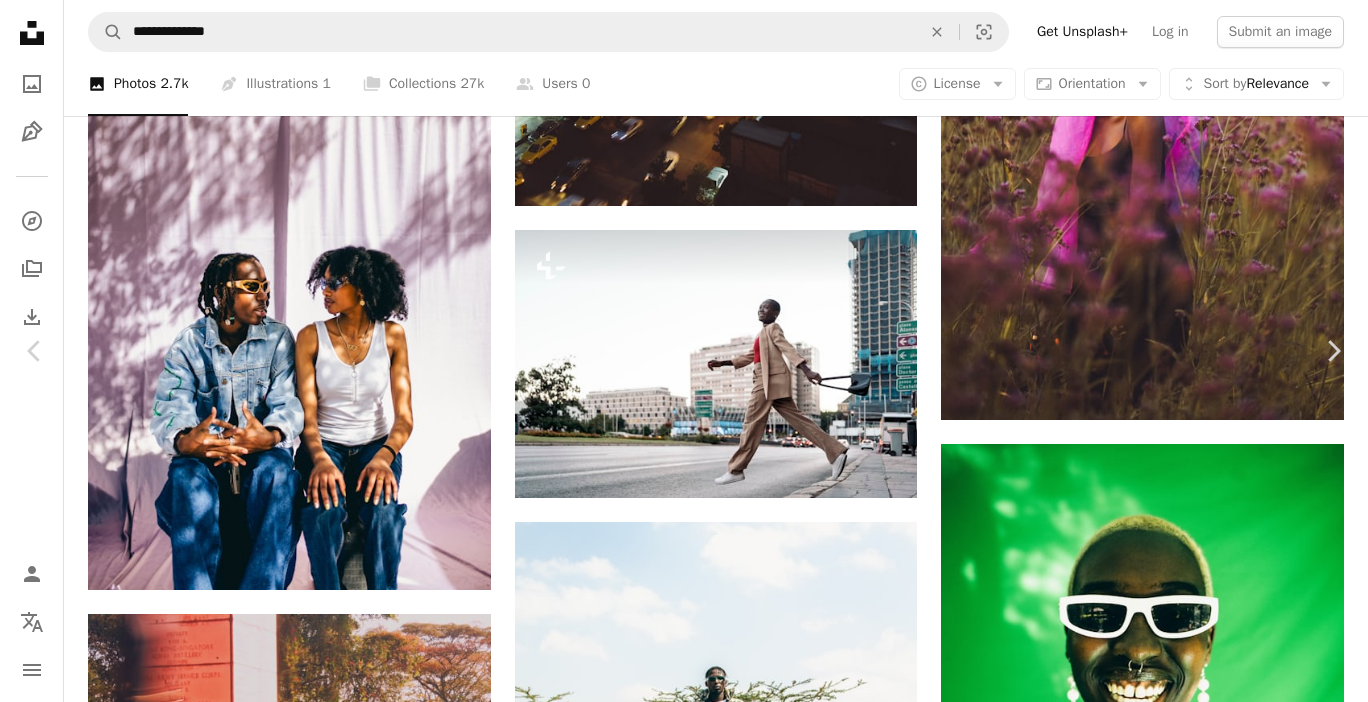 click on "An X shape" at bounding box center [20, 20] 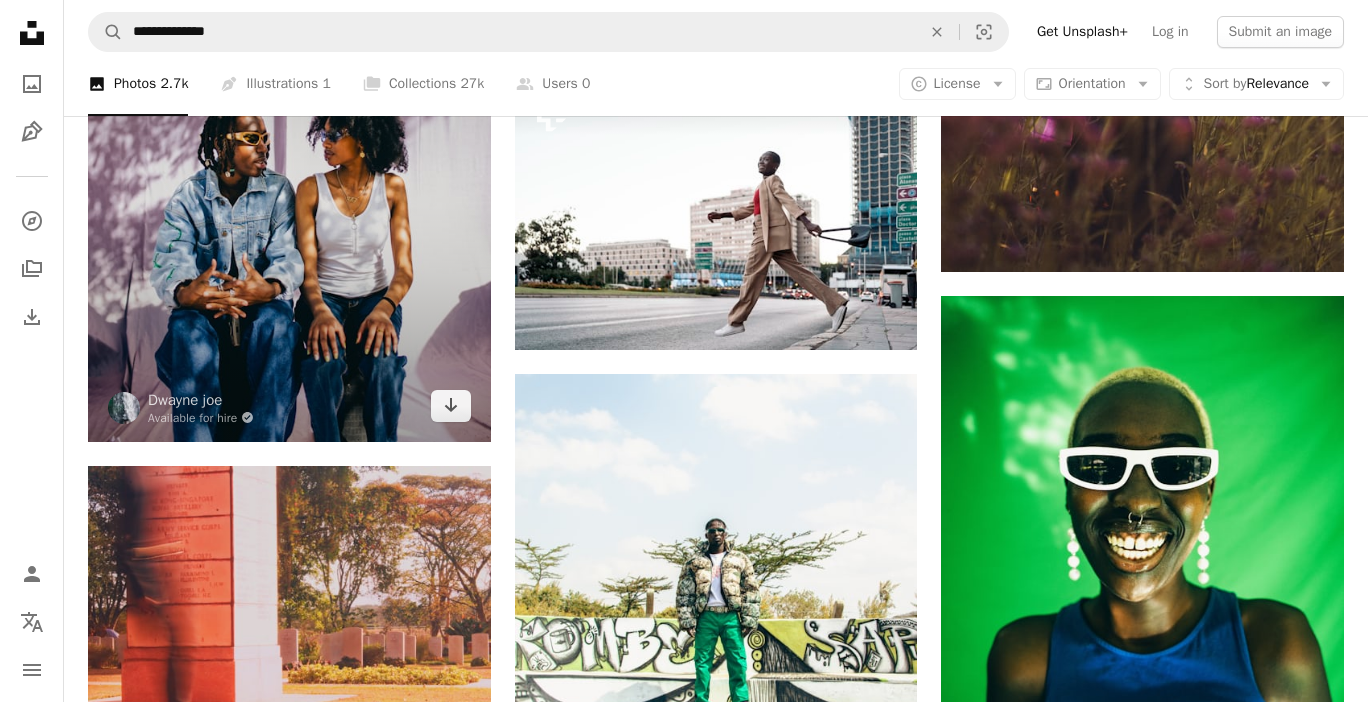 scroll, scrollTop: 2055, scrollLeft: 0, axis: vertical 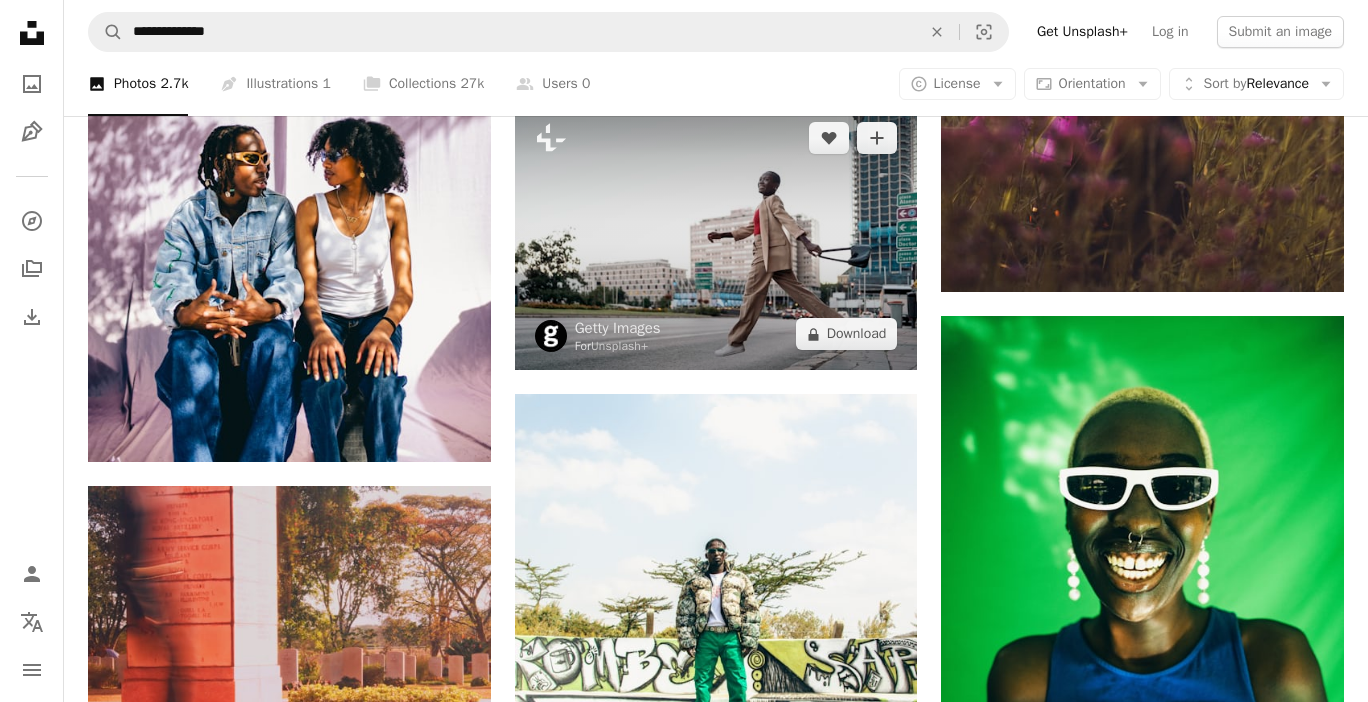 click at bounding box center [716, 236] 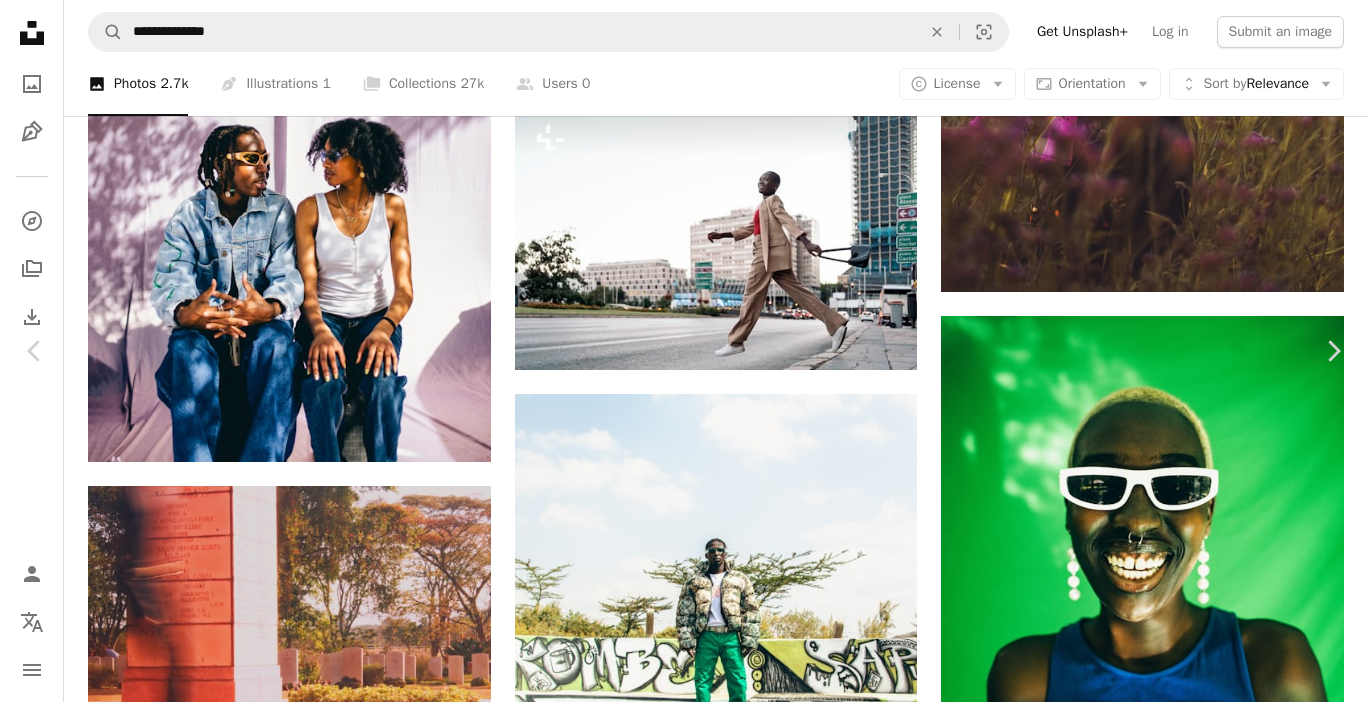 scroll, scrollTop: 775, scrollLeft: 0, axis: vertical 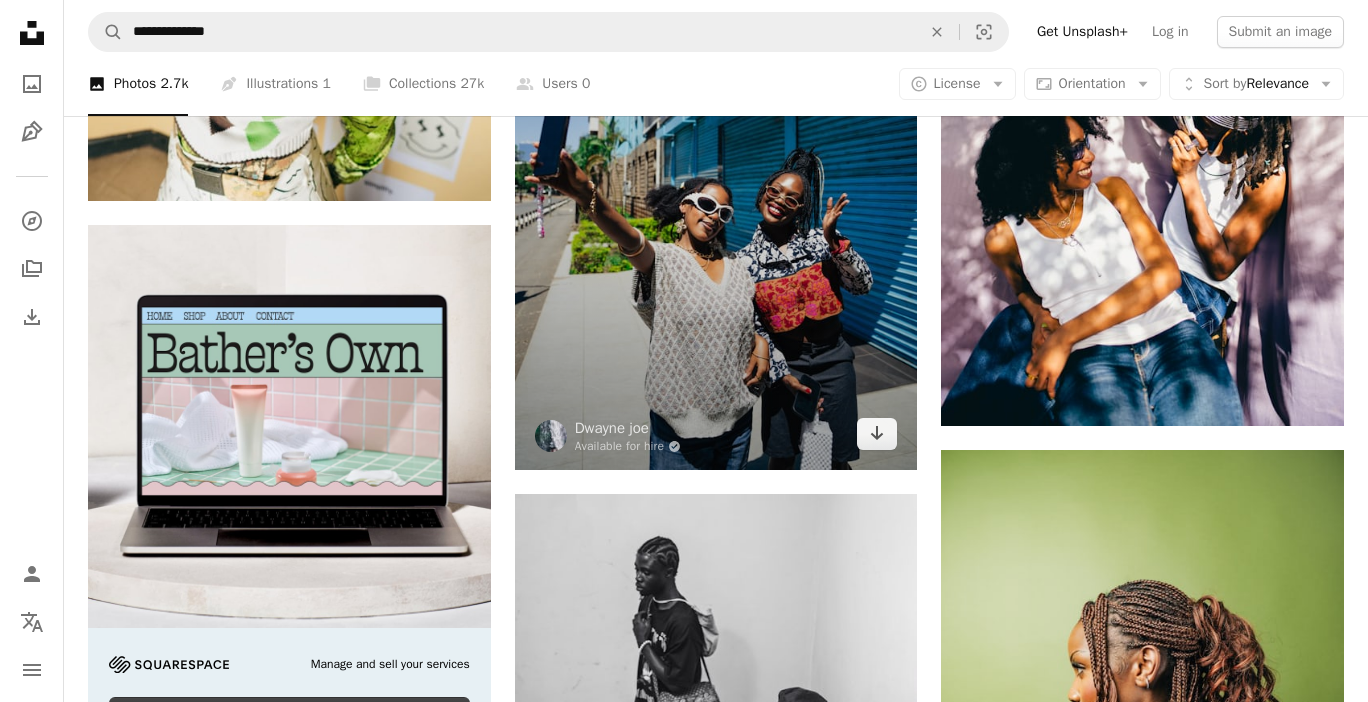click at bounding box center [716, 168] 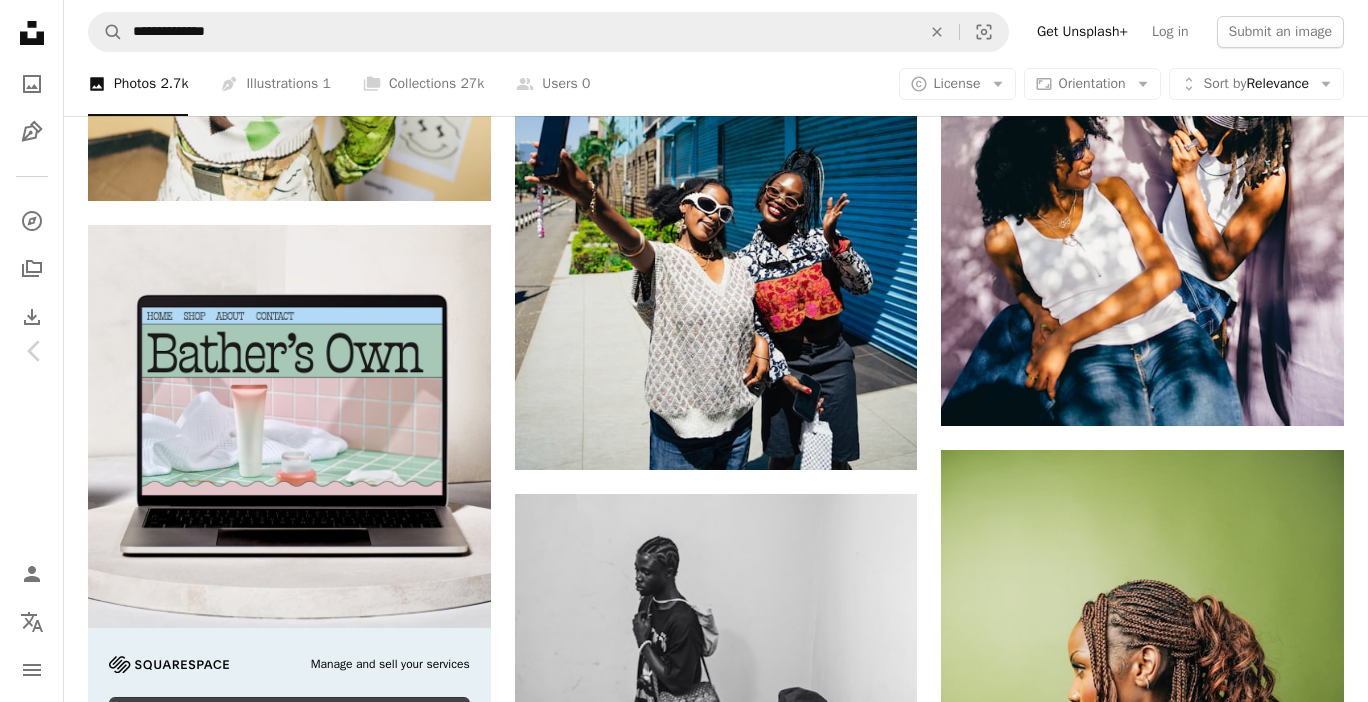 scroll, scrollTop: 11261, scrollLeft: 0, axis: vertical 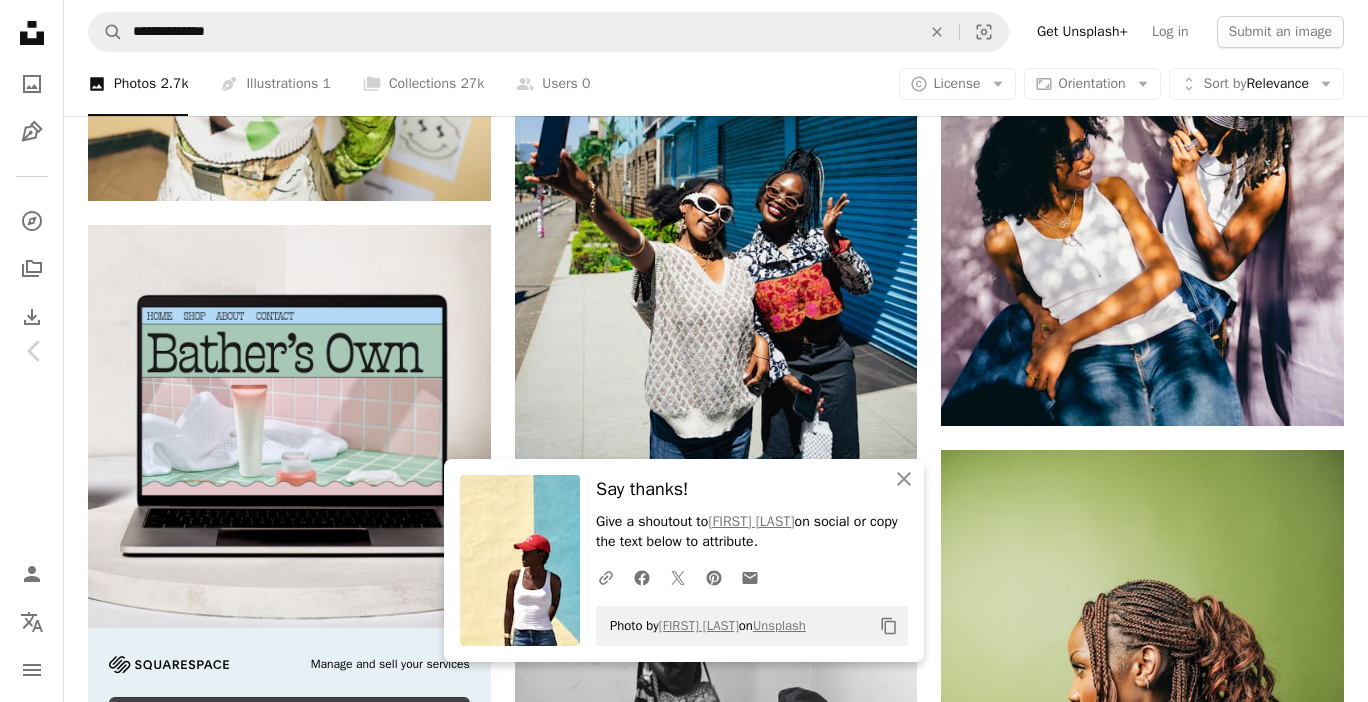 click on "An X shape" at bounding box center (20, 20) 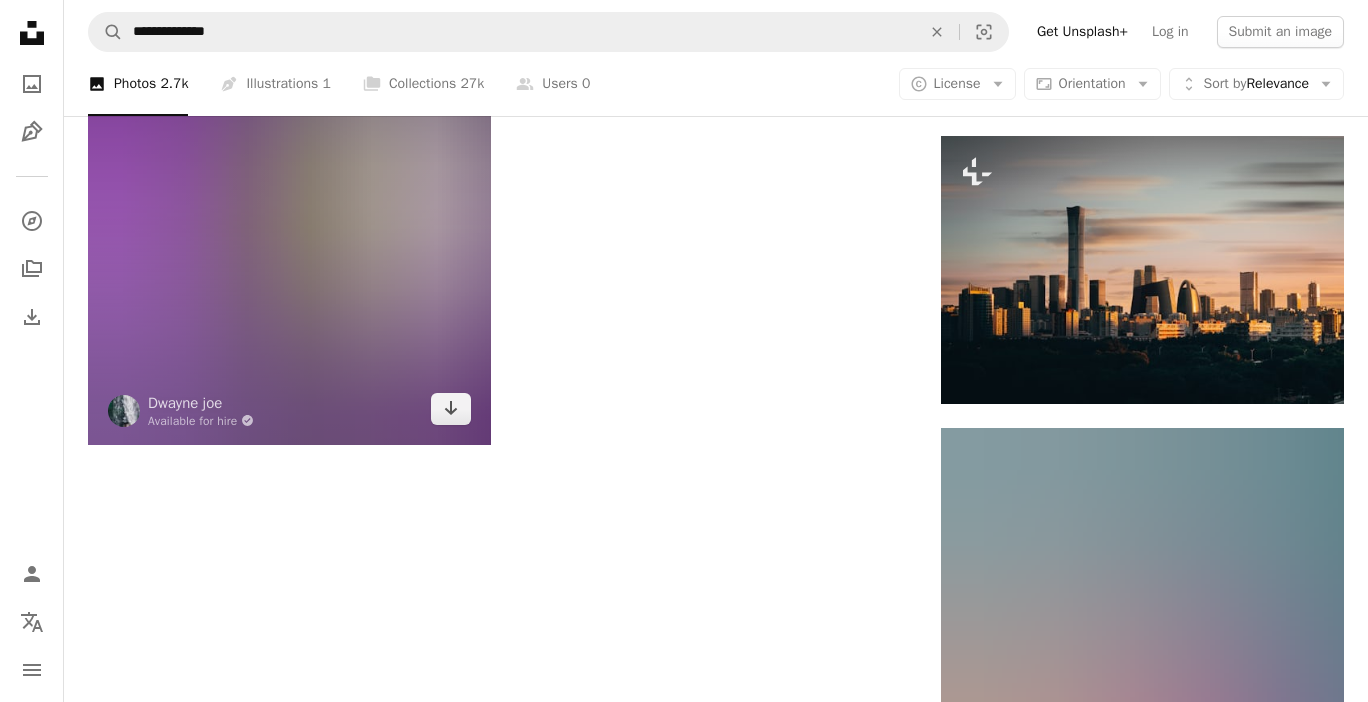 scroll, scrollTop: 10955, scrollLeft: 0, axis: vertical 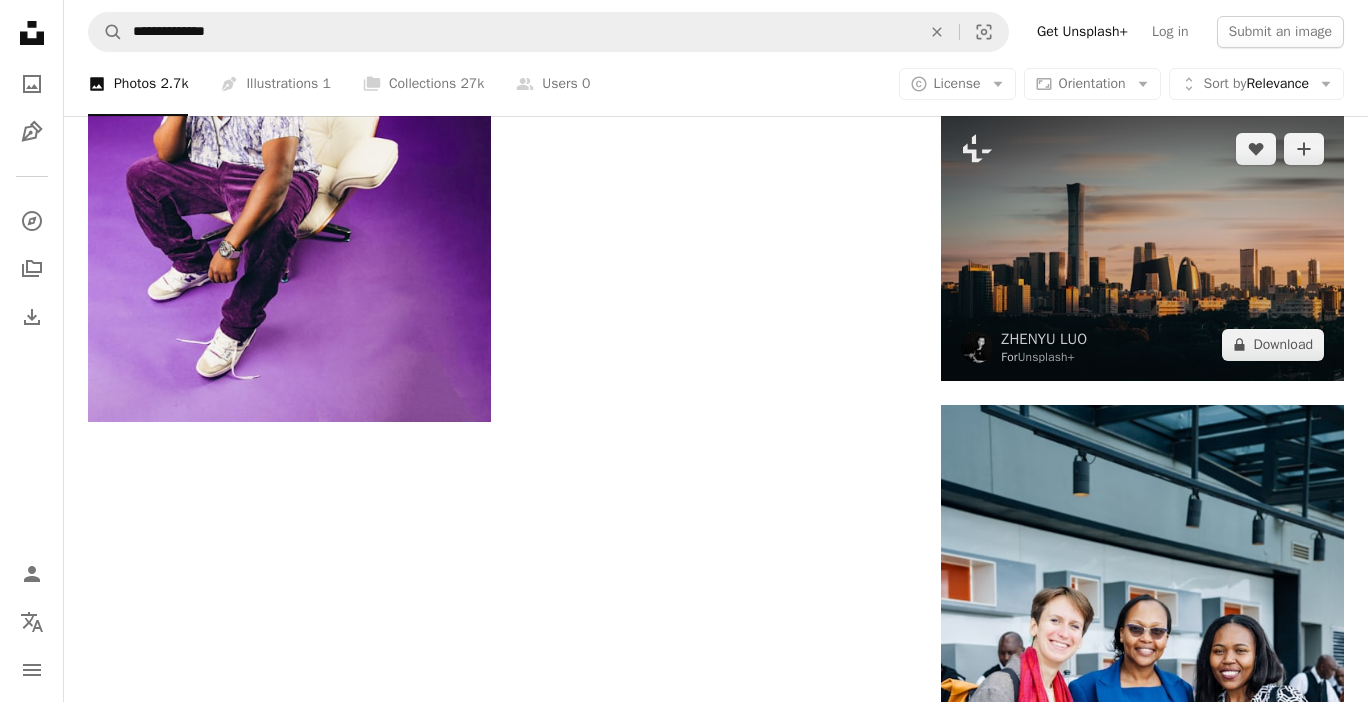 click at bounding box center [1142, 247] 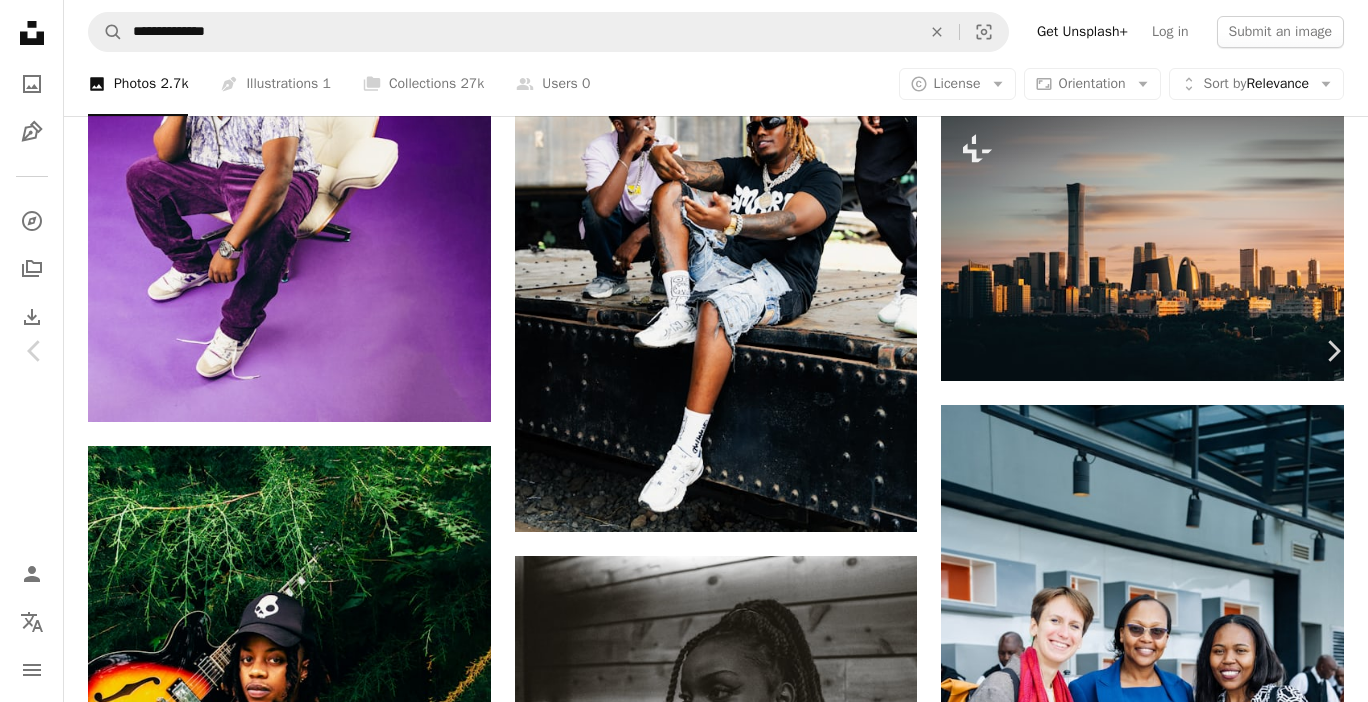 scroll, scrollTop: 288, scrollLeft: 0, axis: vertical 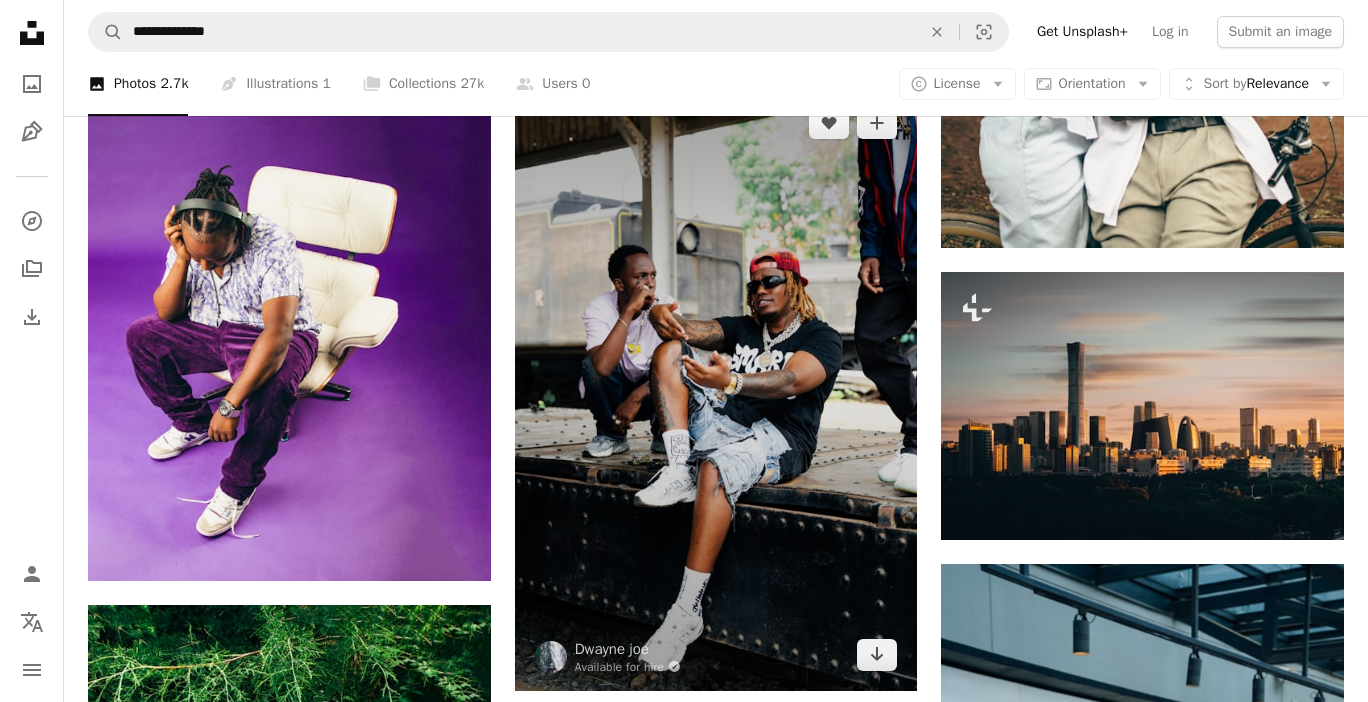 click at bounding box center (716, 389) 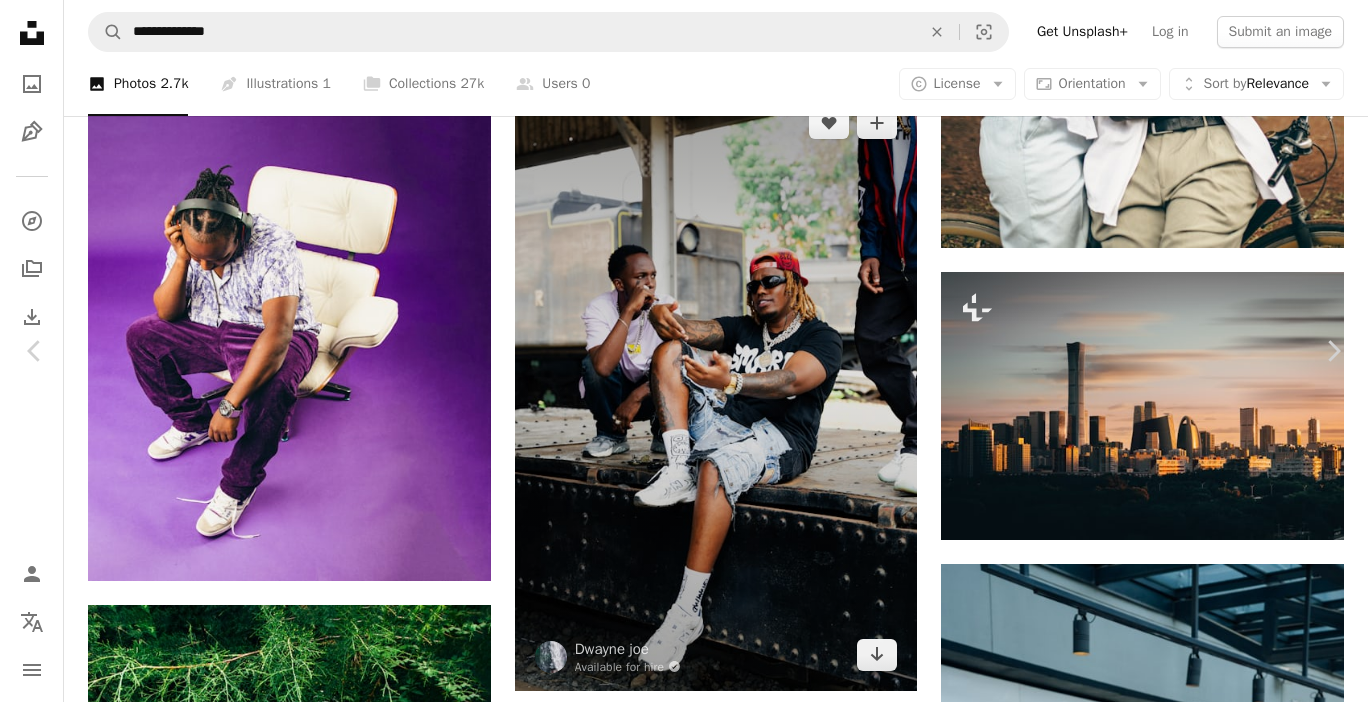 scroll, scrollTop: 0, scrollLeft: 0, axis: both 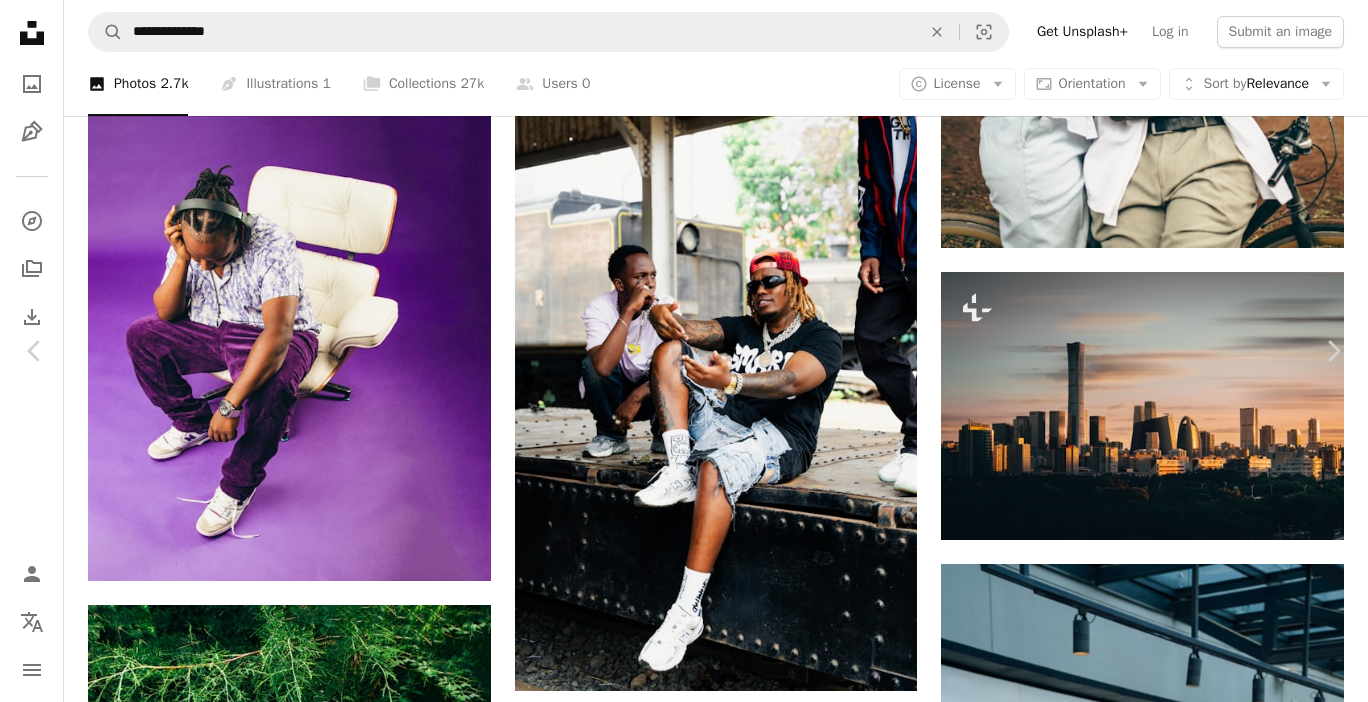 click on "An X shape" at bounding box center [20, 20] 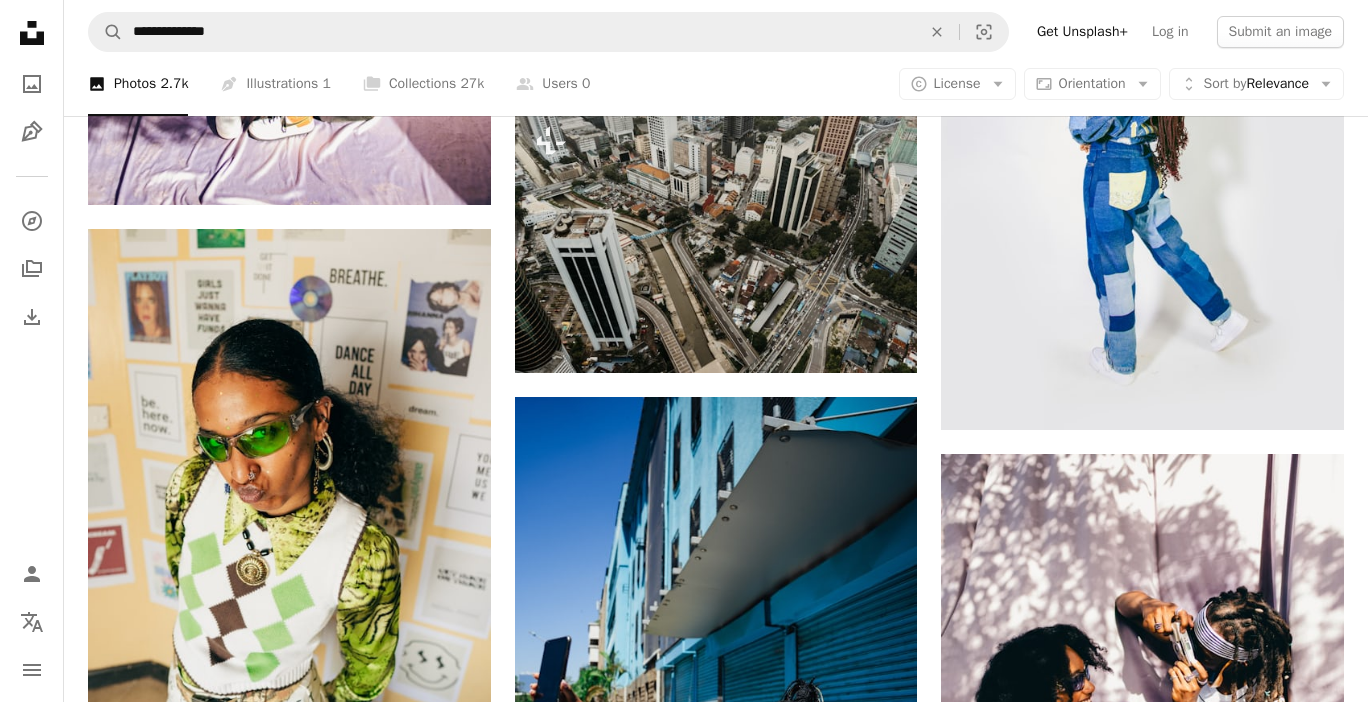 scroll, scrollTop: 3606, scrollLeft: 0, axis: vertical 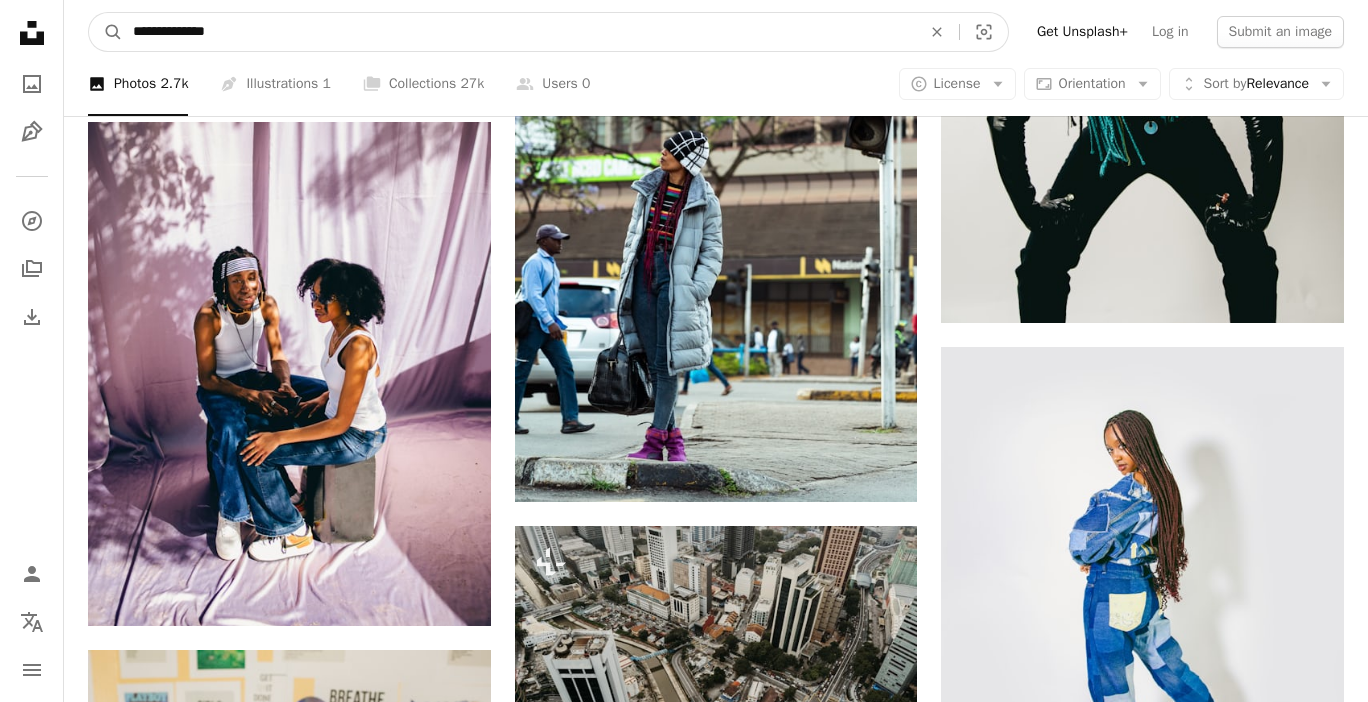 click on "**********" at bounding box center [519, 32] 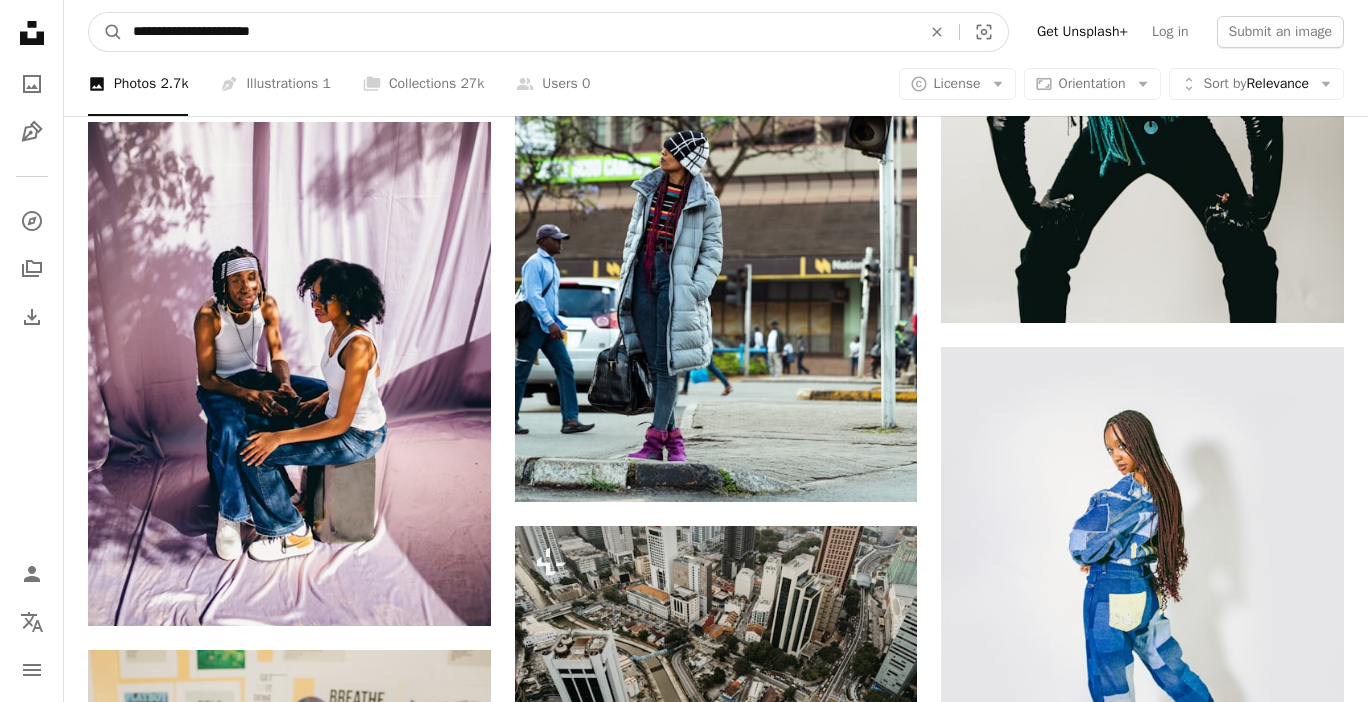 type on "**********" 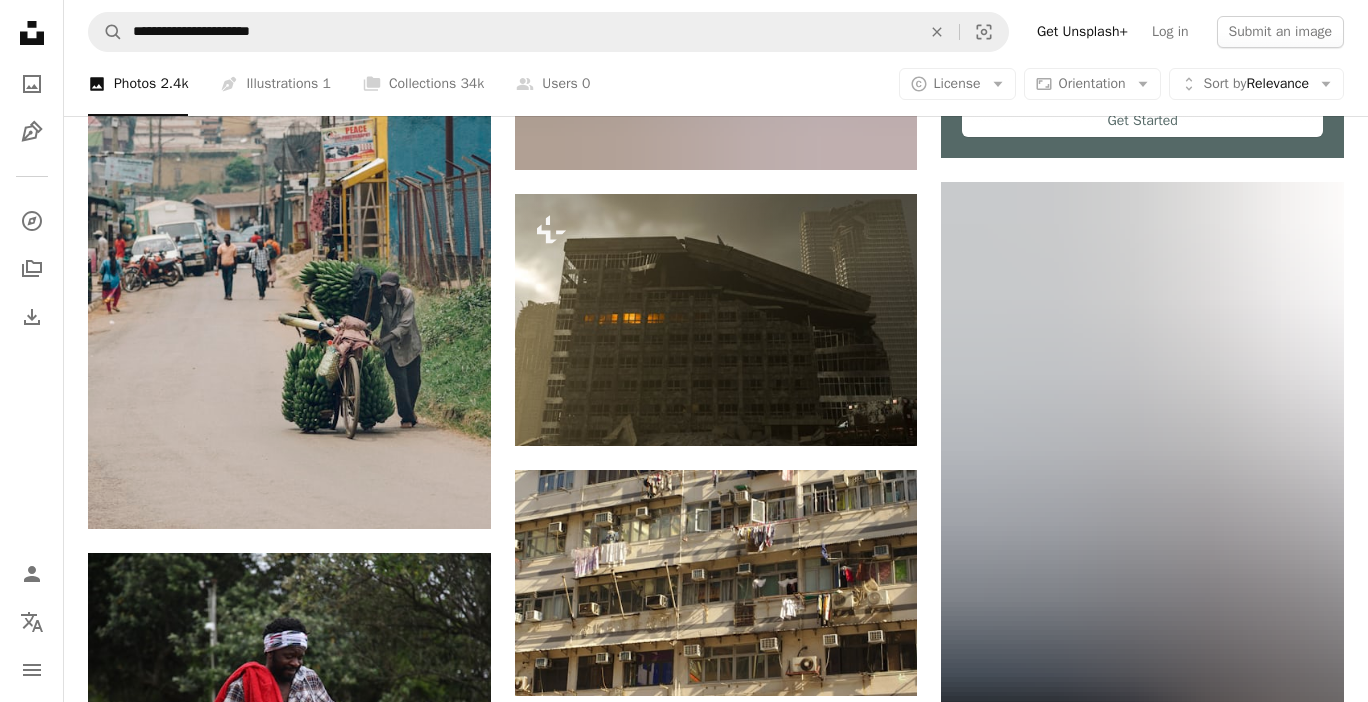 scroll, scrollTop: 0, scrollLeft: 0, axis: both 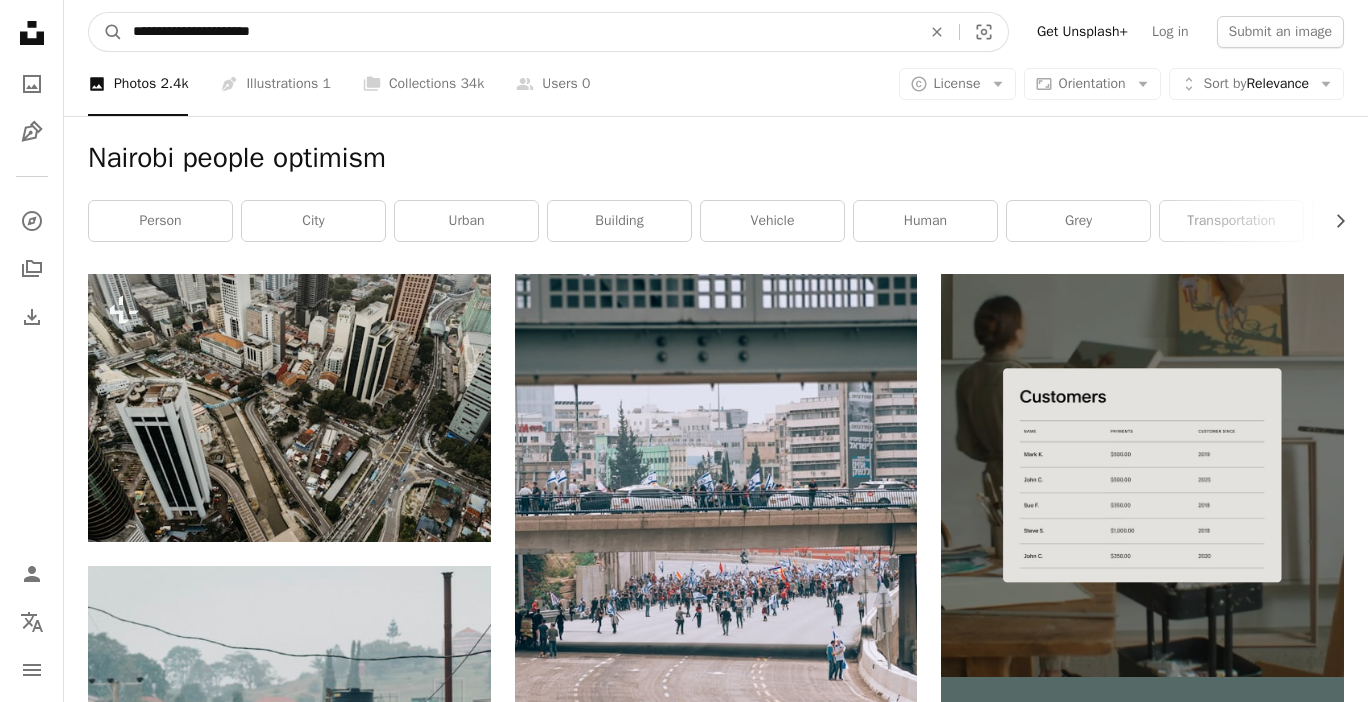 drag, startPoint x: 296, startPoint y: 23, endPoint x: 231, endPoint y: 23, distance: 65 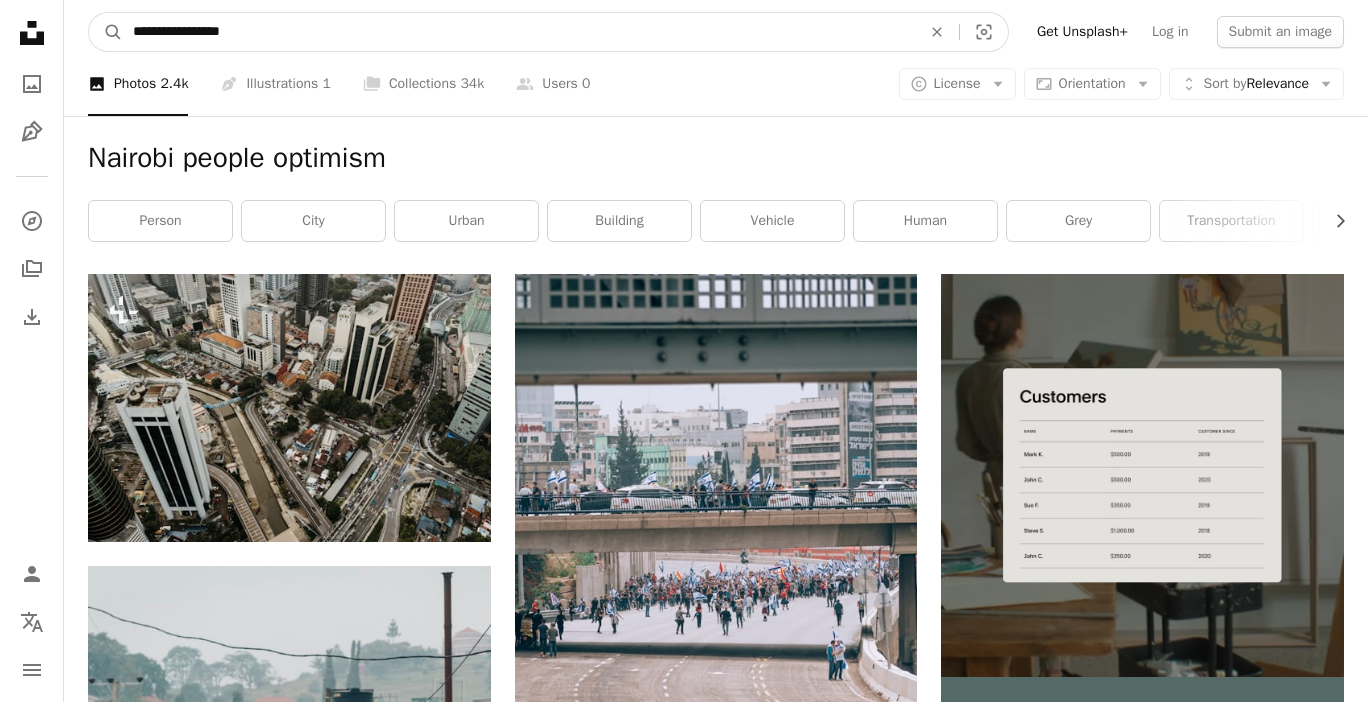 type on "**********" 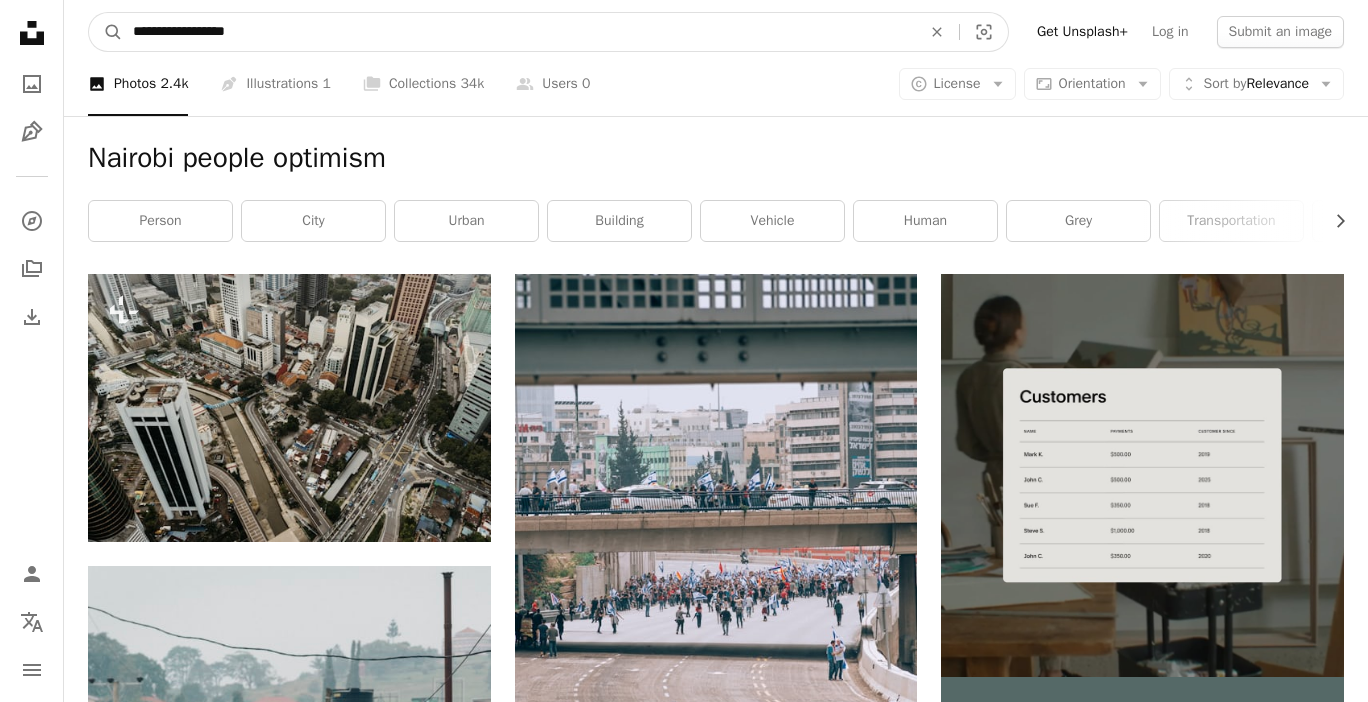 click on "A magnifying glass" at bounding box center (106, 32) 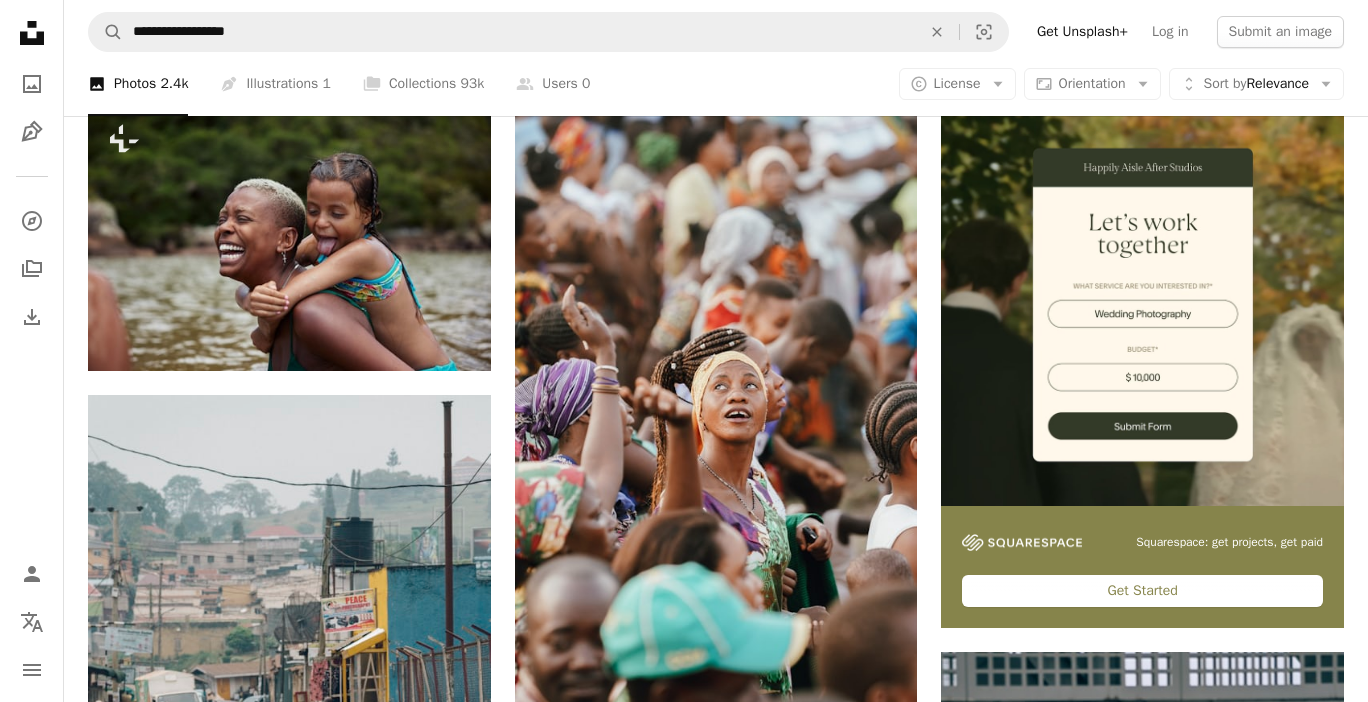 scroll, scrollTop: 0, scrollLeft: 0, axis: both 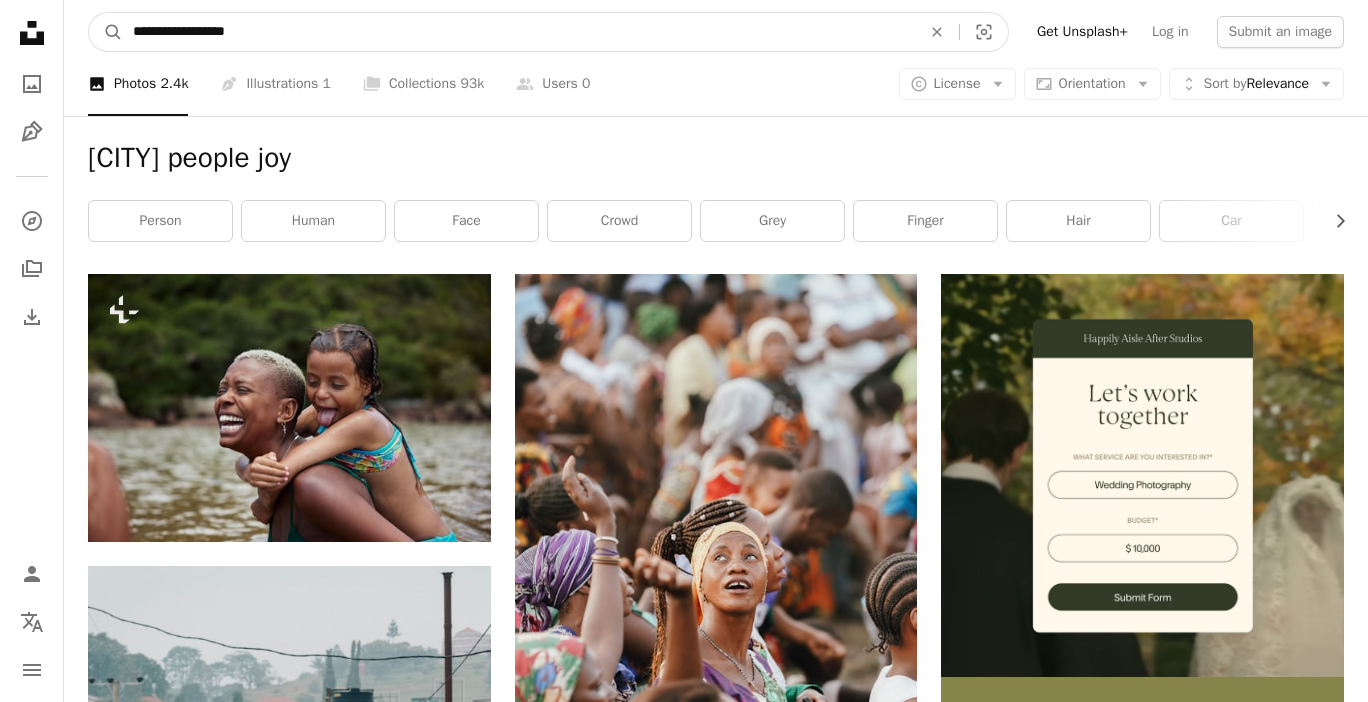 drag, startPoint x: 253, startPoint y: 29, endPoint x: 228, endPoint y: 30, distance: 25.019993 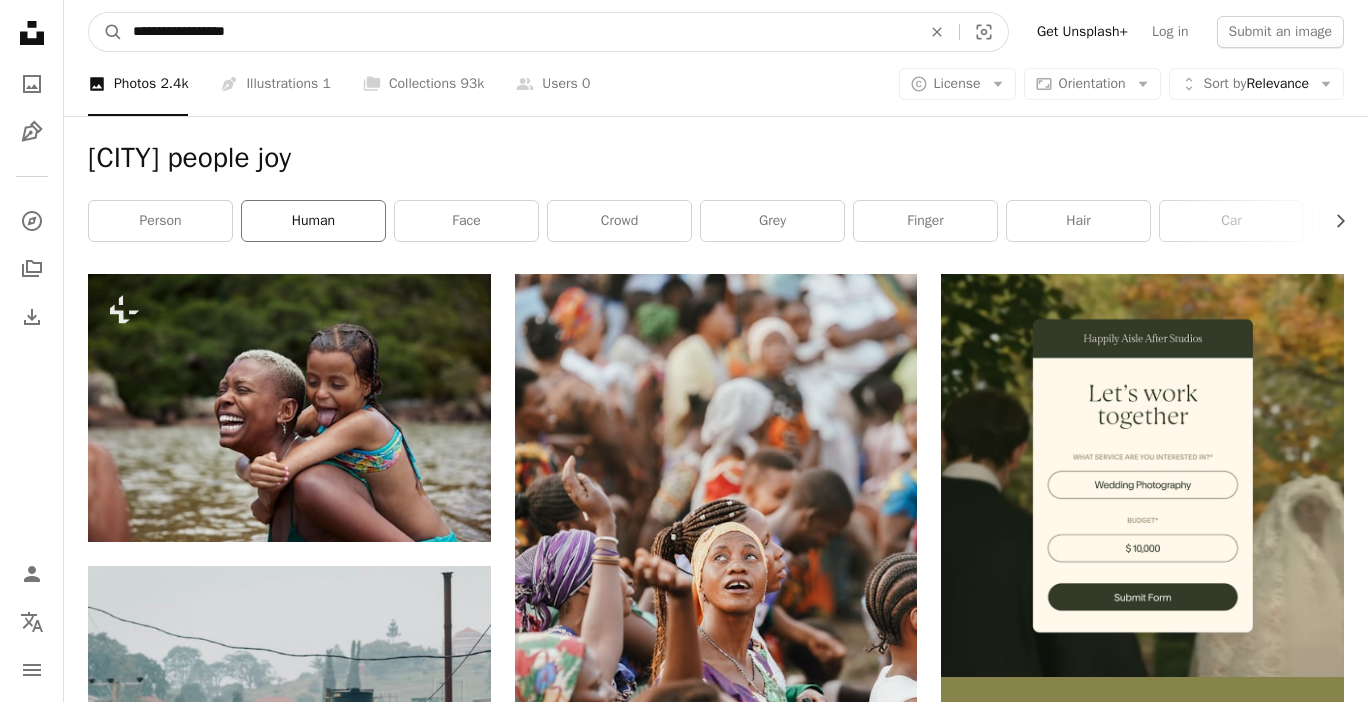 type on "**********" 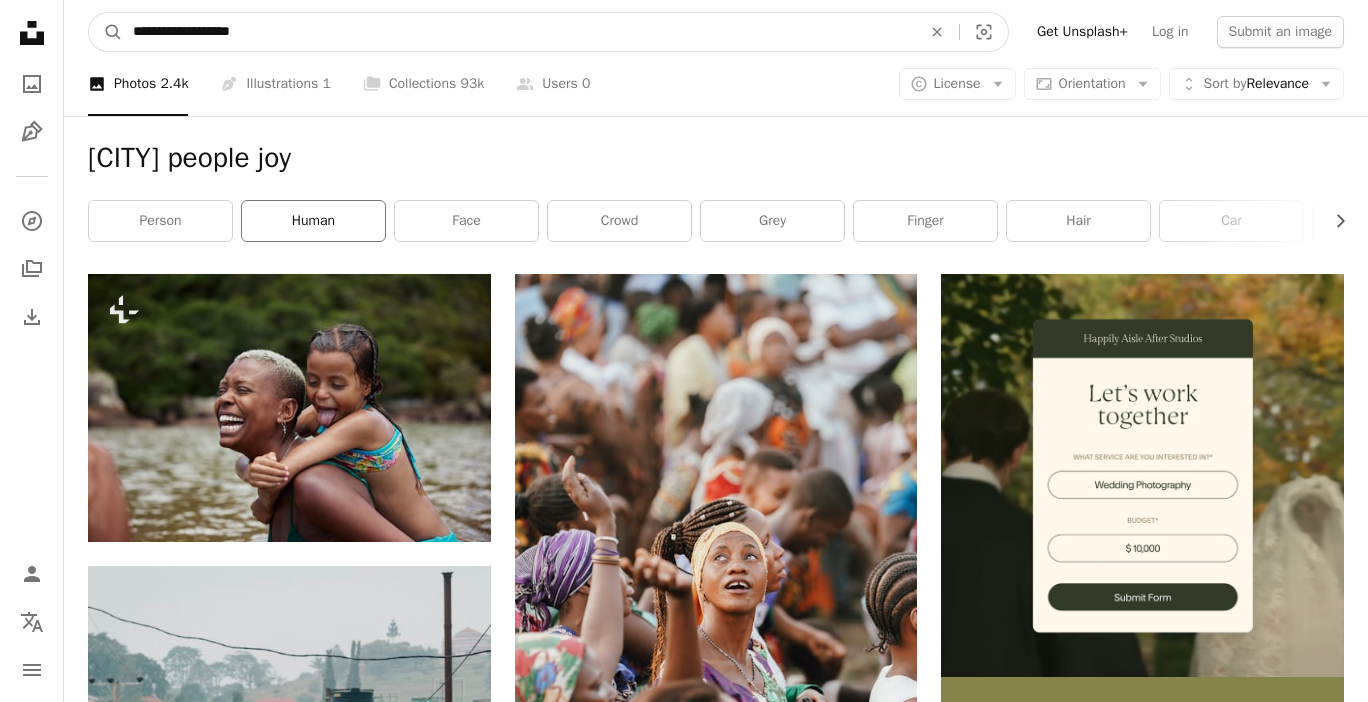 click on "A magnifying glass" at bounding box center (106, 32) 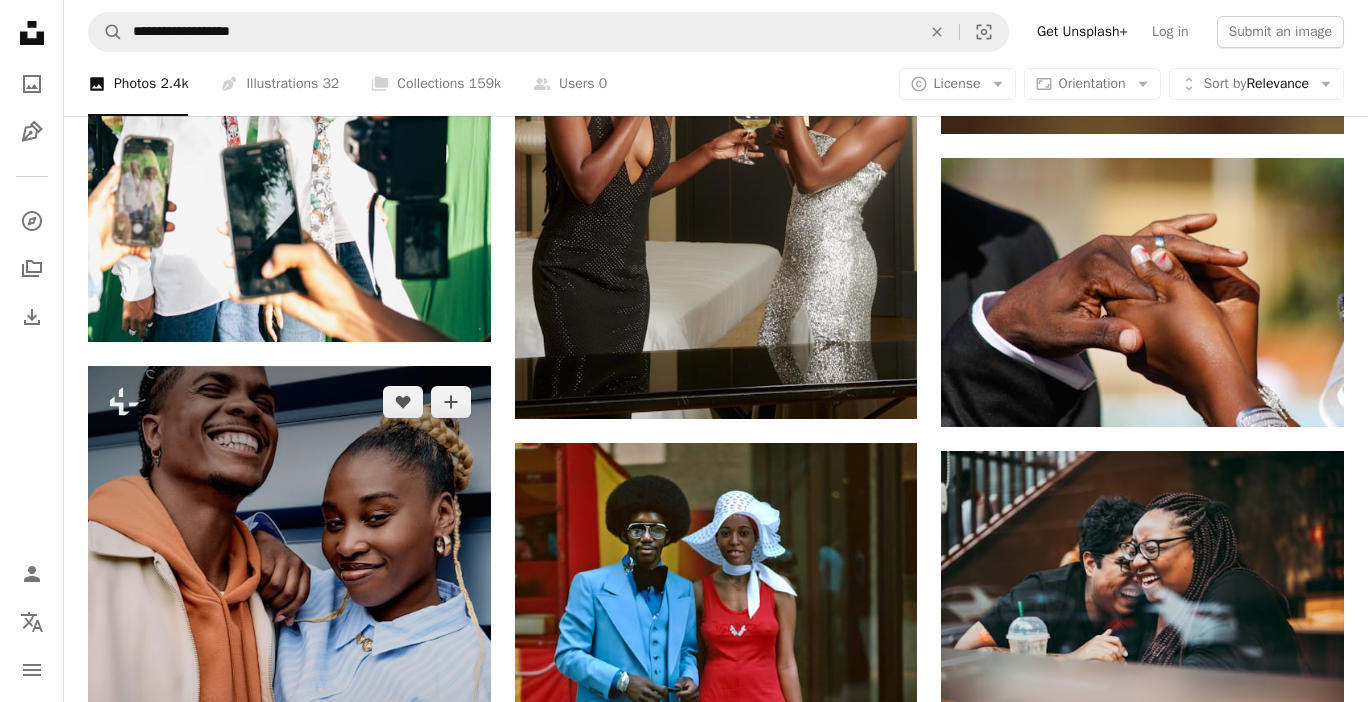 scroll, scrollTop: 1936, scrollLeft: 0, axis: vertical 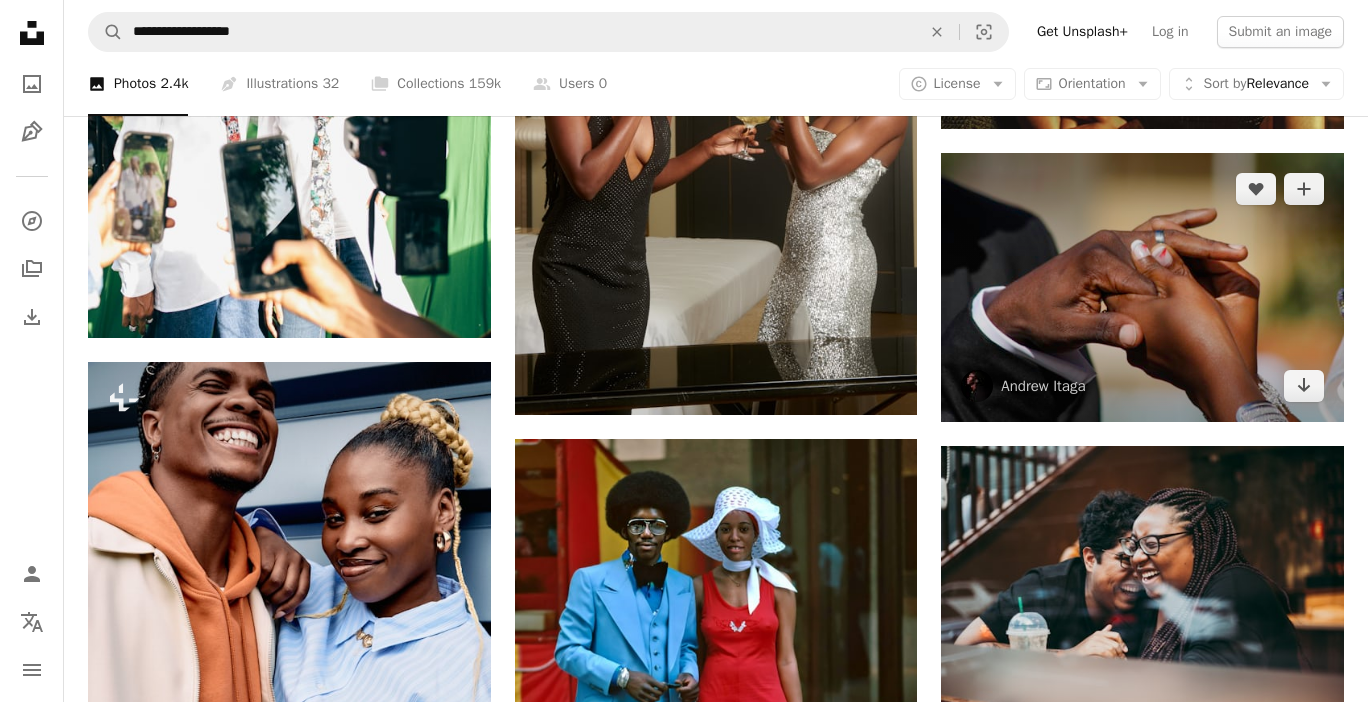 click at bounding box center (1142, 287) 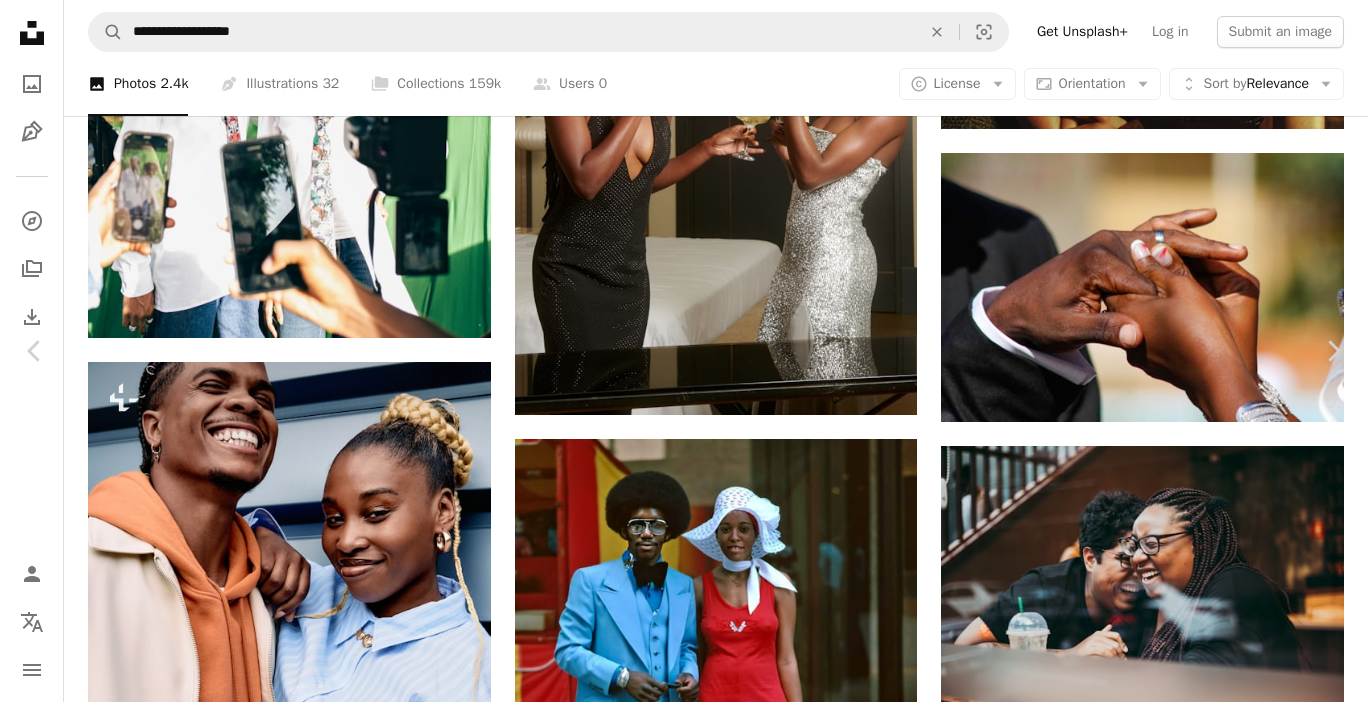 click on "Download free" at bounding box center (1169, 2747) 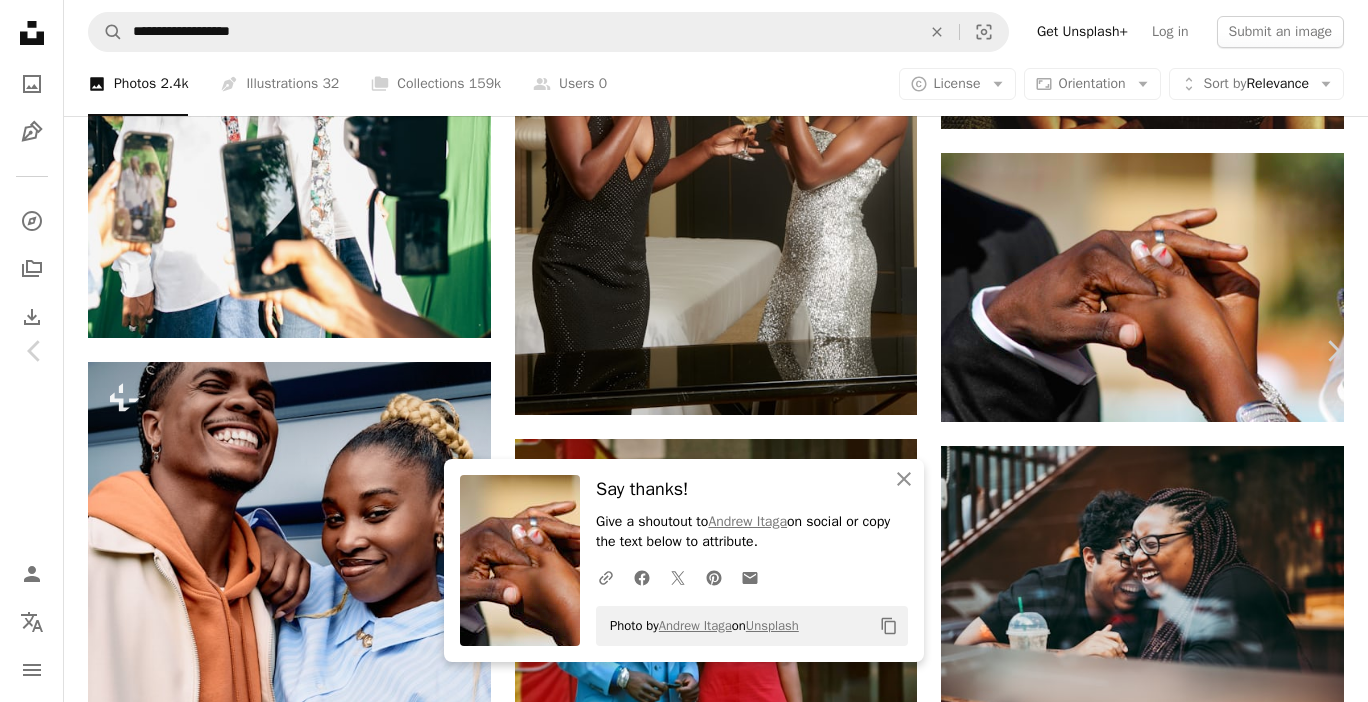 click on "An X shape" at bounding box center (20, 20) 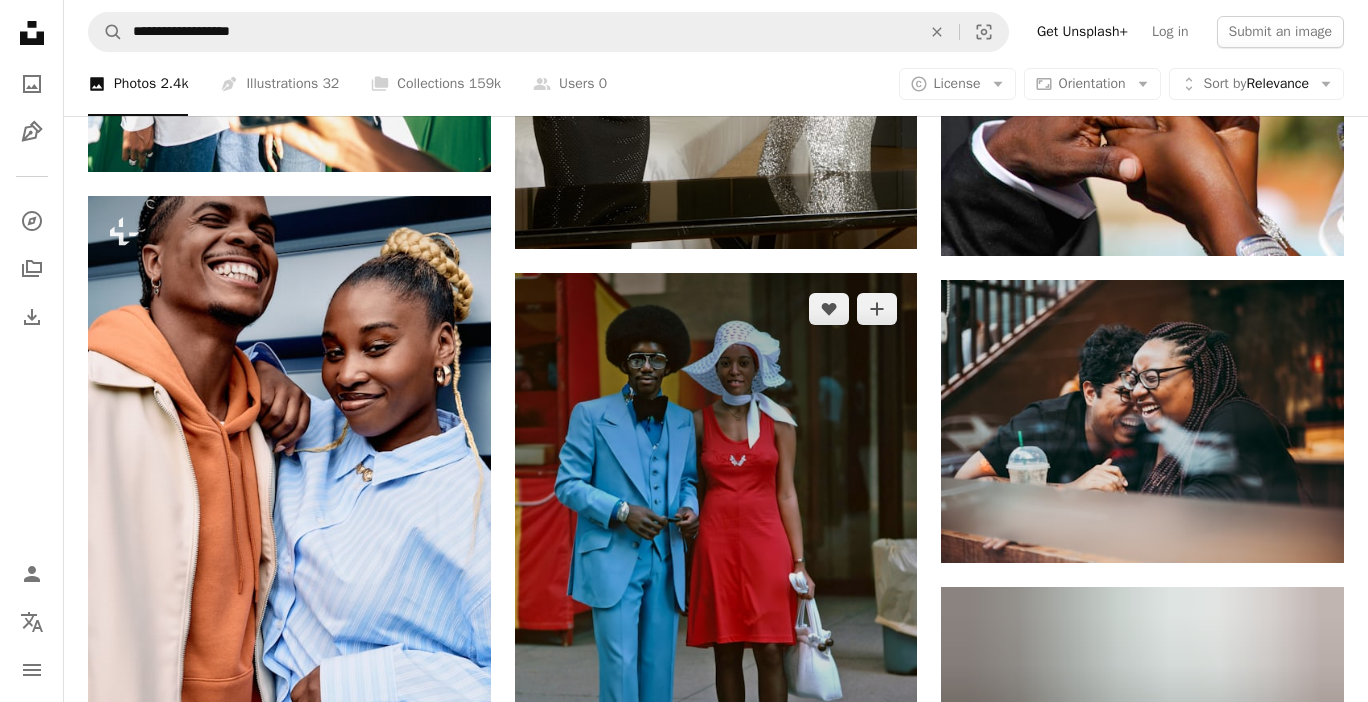 scroll, scrollTop: 2105, scrollLeft: 0, axis: vertical 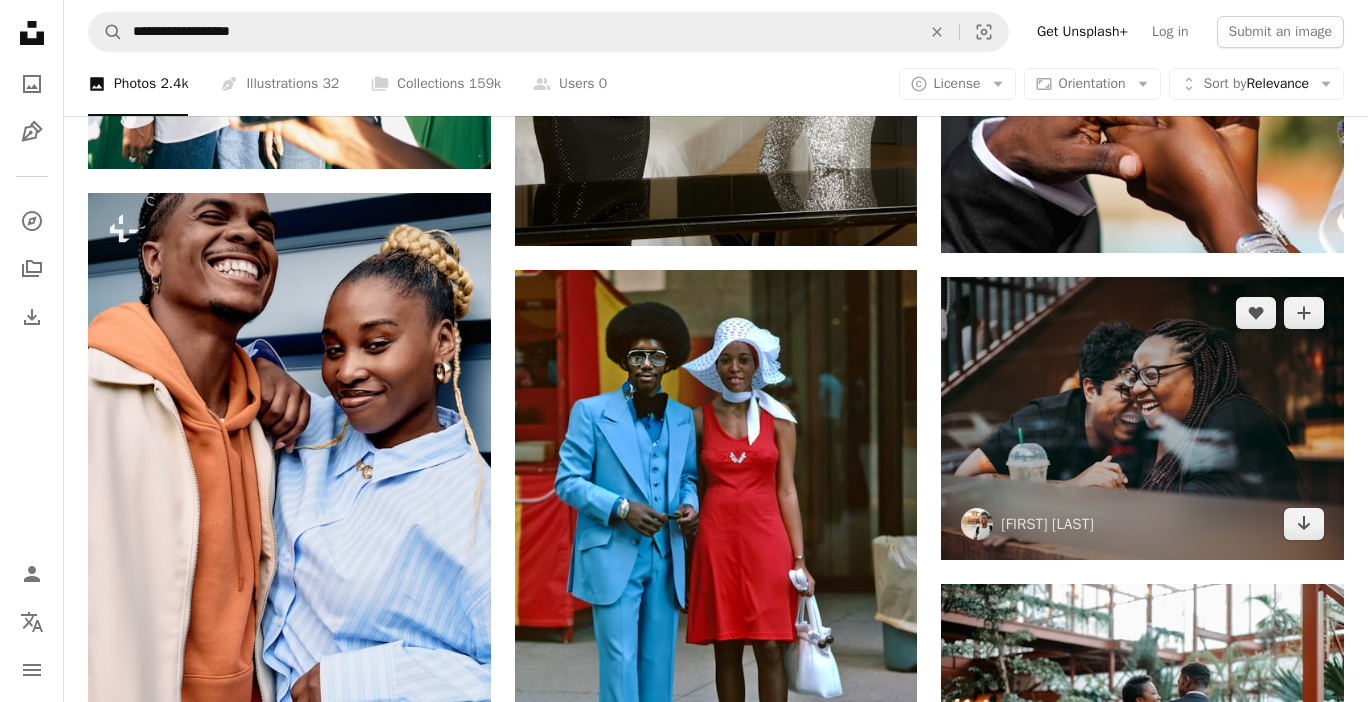 click at bounding box center (1142, 418) 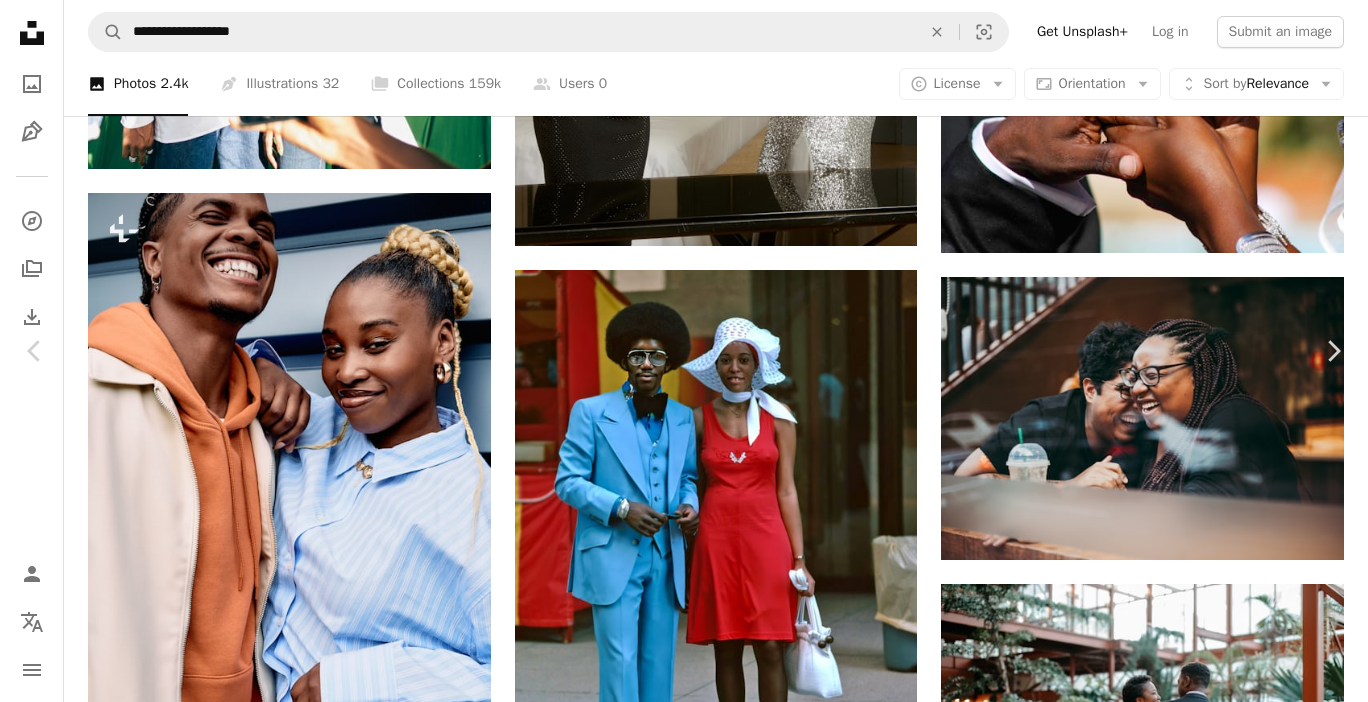 scroll, scrollTop: 1687, scrollLeft: 0, axis: vertical 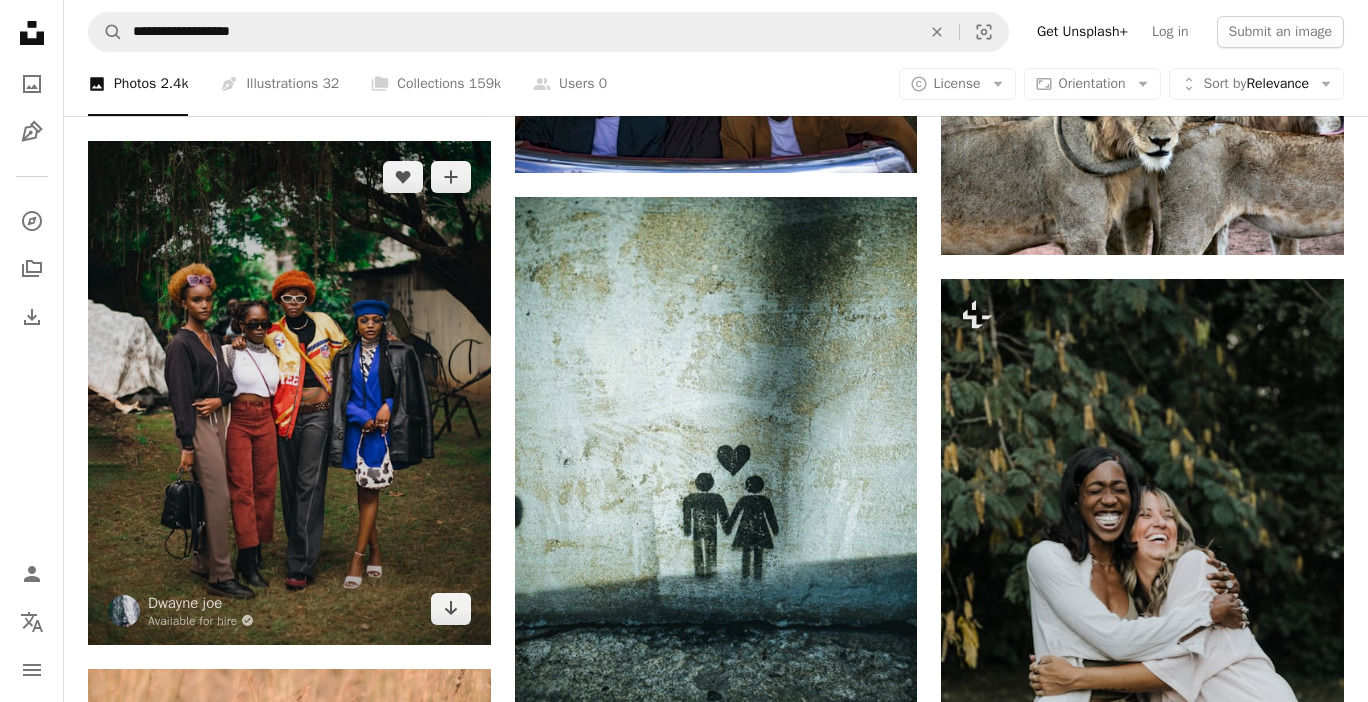 click at bounding box center (289, 392) 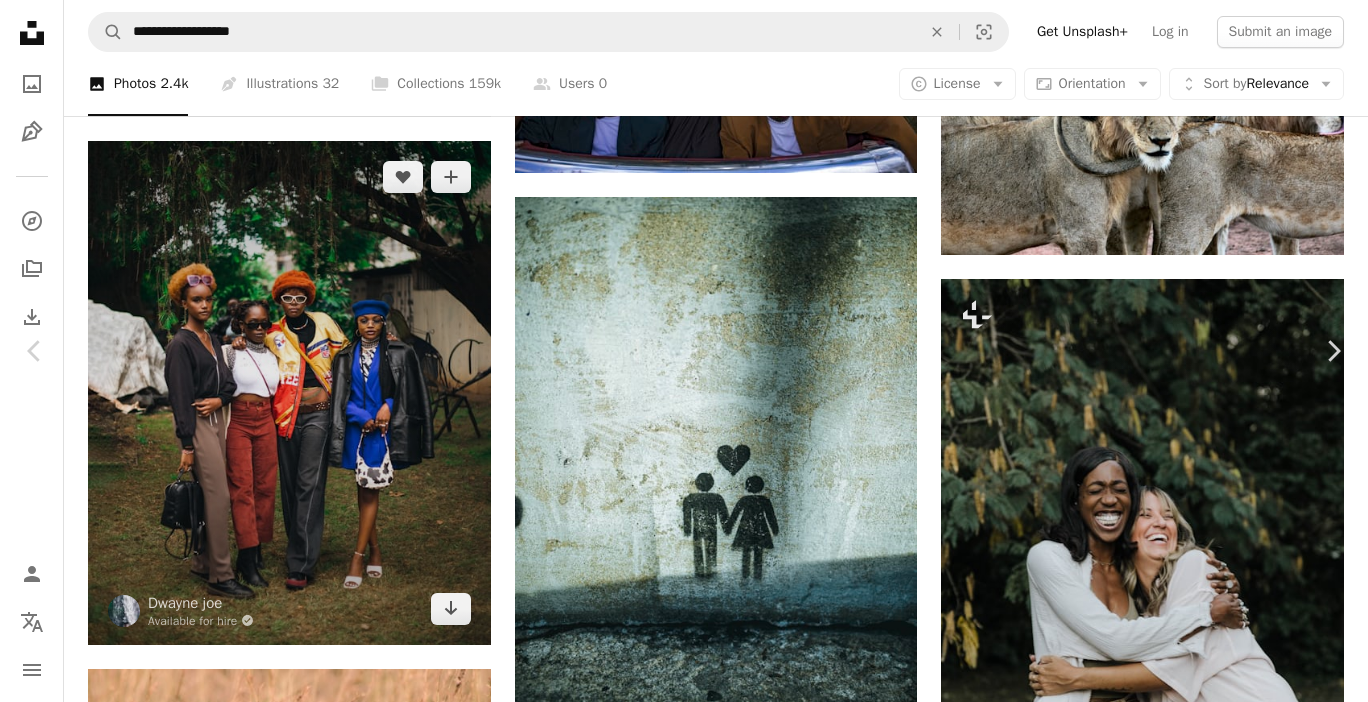 scroll, scrollTop: 0, scrollLeft: 0, axis: both 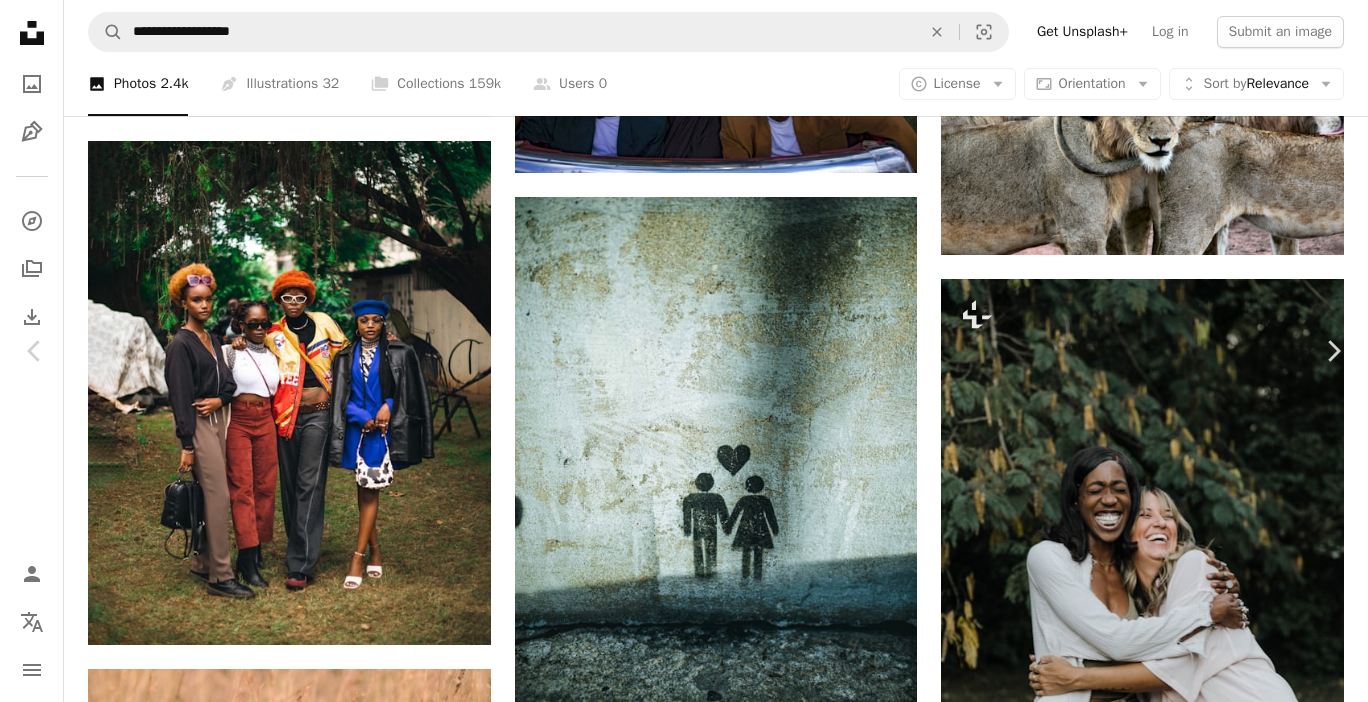 click on "Dwayne joe" at bounding box center (187, 2893) 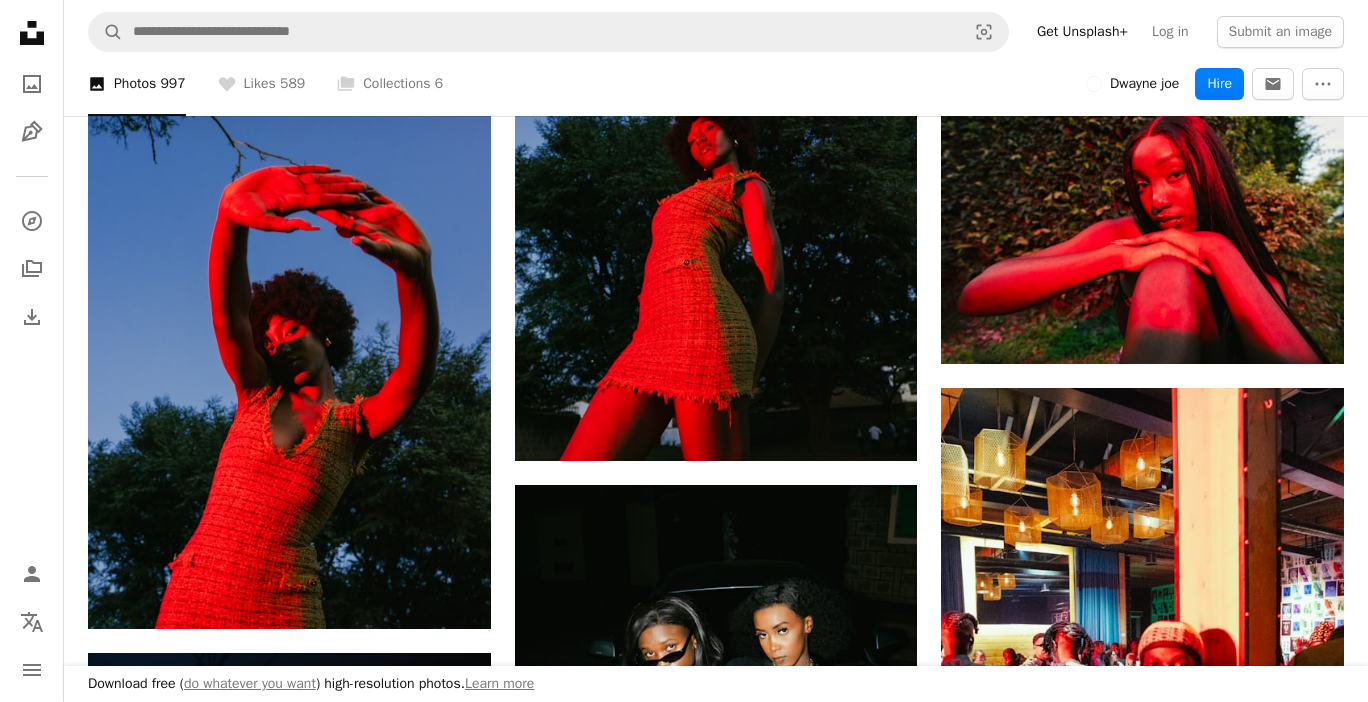 scroll, scrollTop: 2960, scrollLeft: 0, axis: vertical 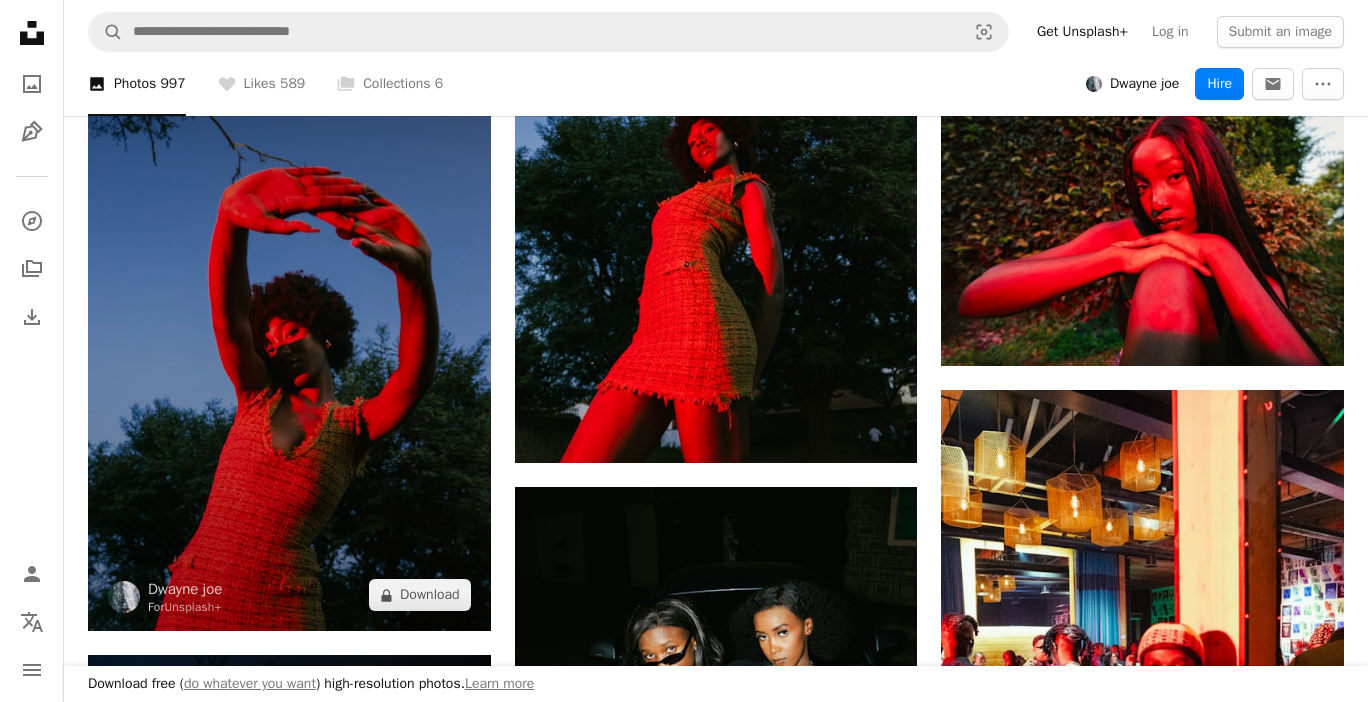 click at bounding box center [289, 329] 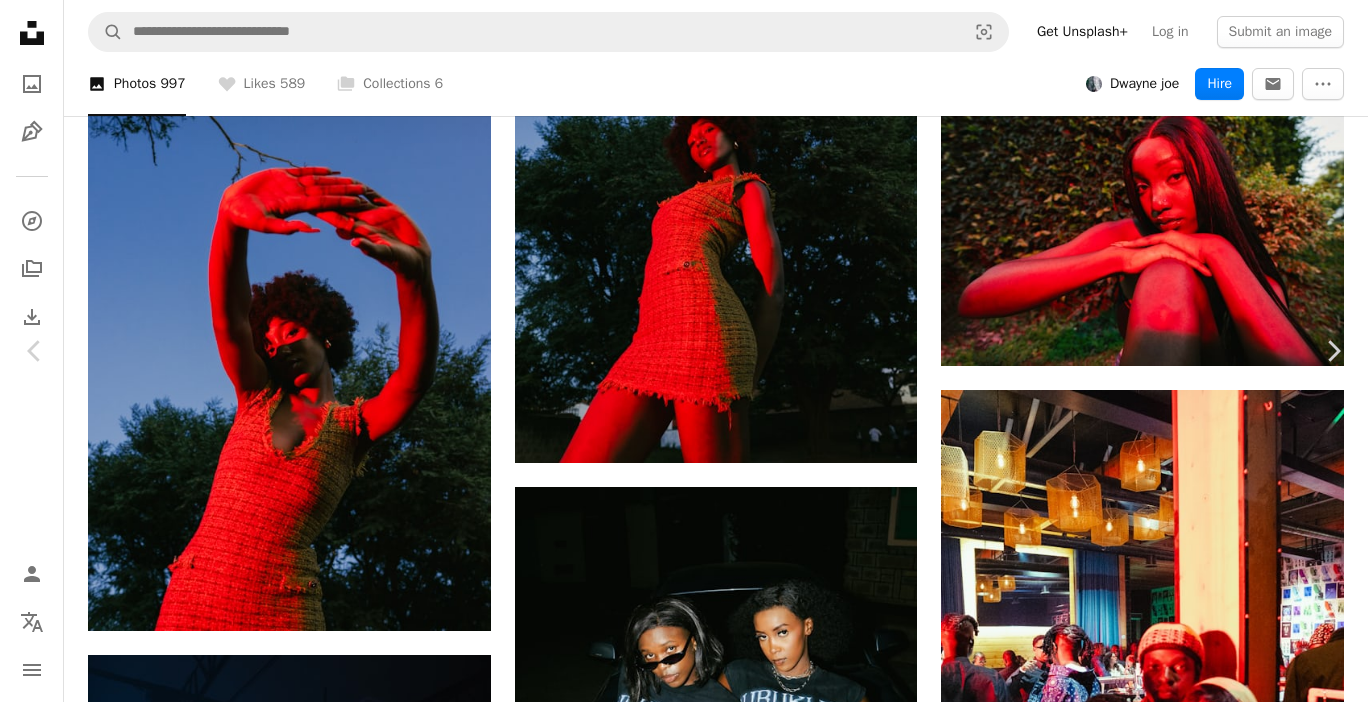click on "An X shape" at bounding box center [20, 20] 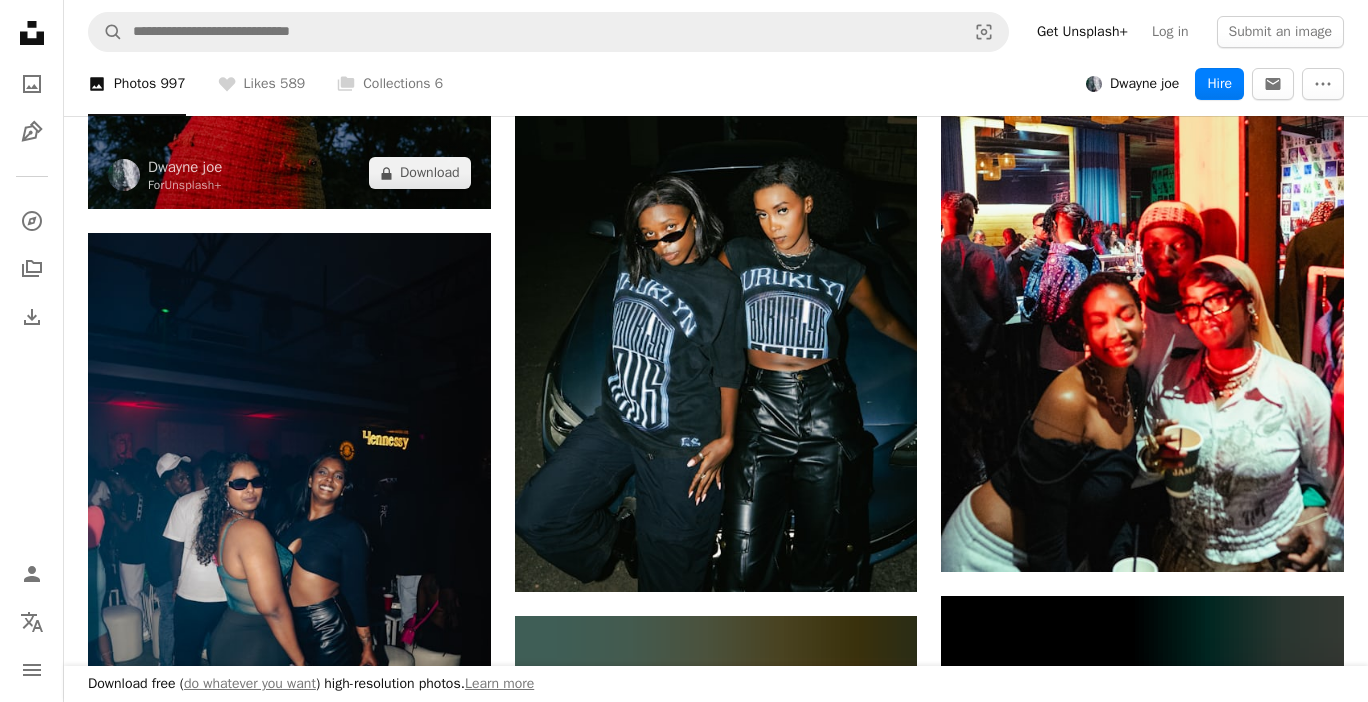 scroll, scrollTop: 3384, scrollLeft: 0, axis: vertical 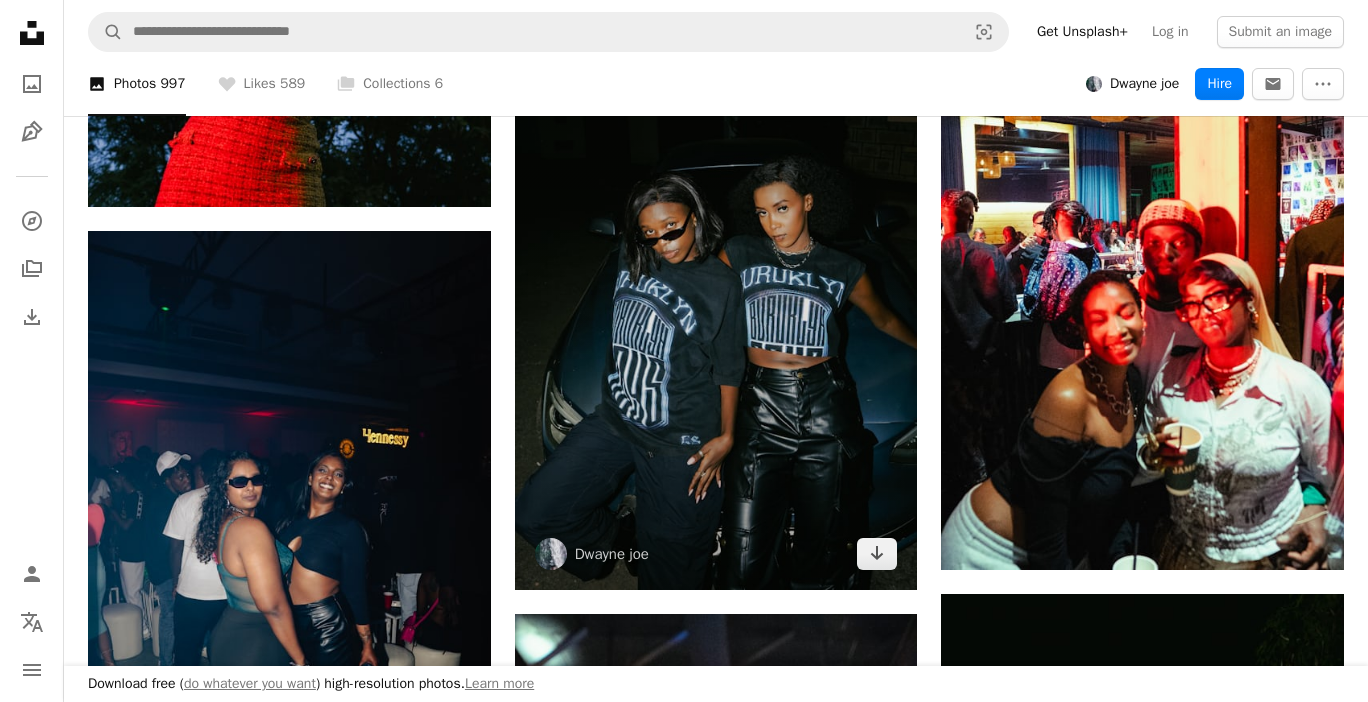 click at bounding box center (716, 326) 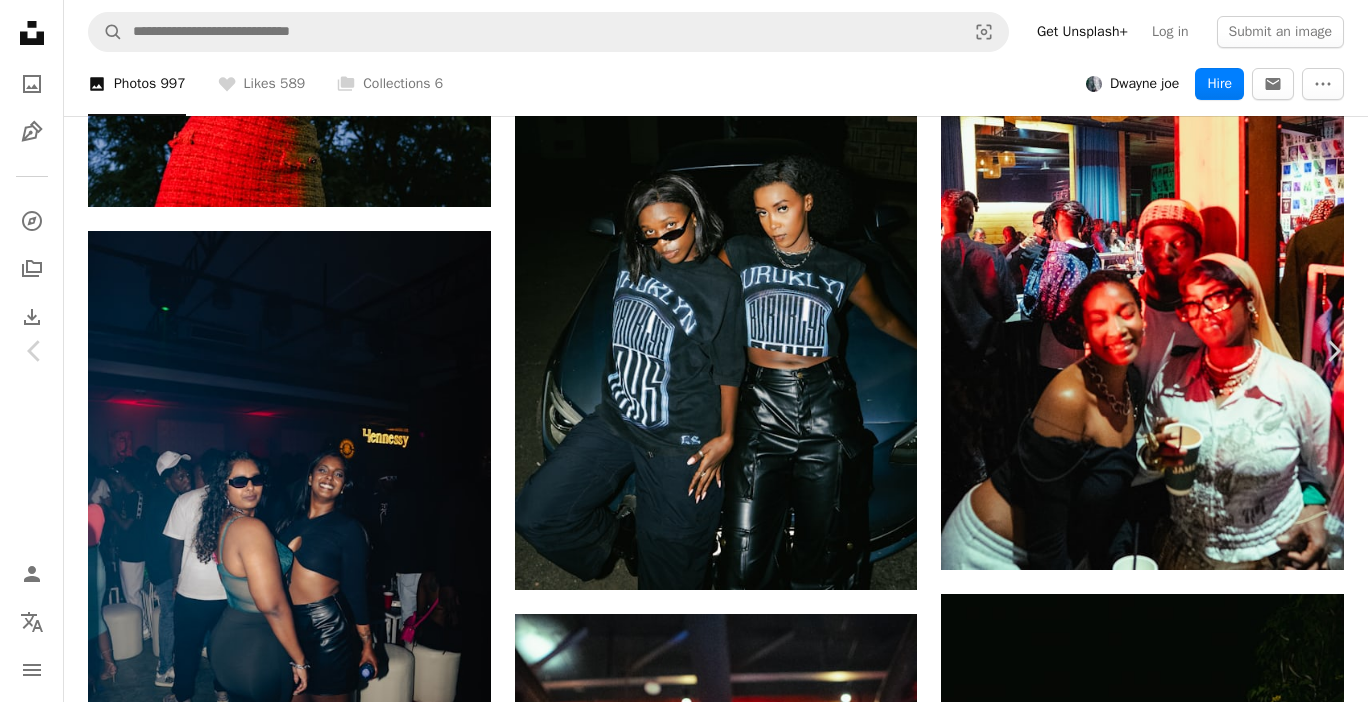 scroll, scrollTop: 0, scrollLeft: 0, axis: both 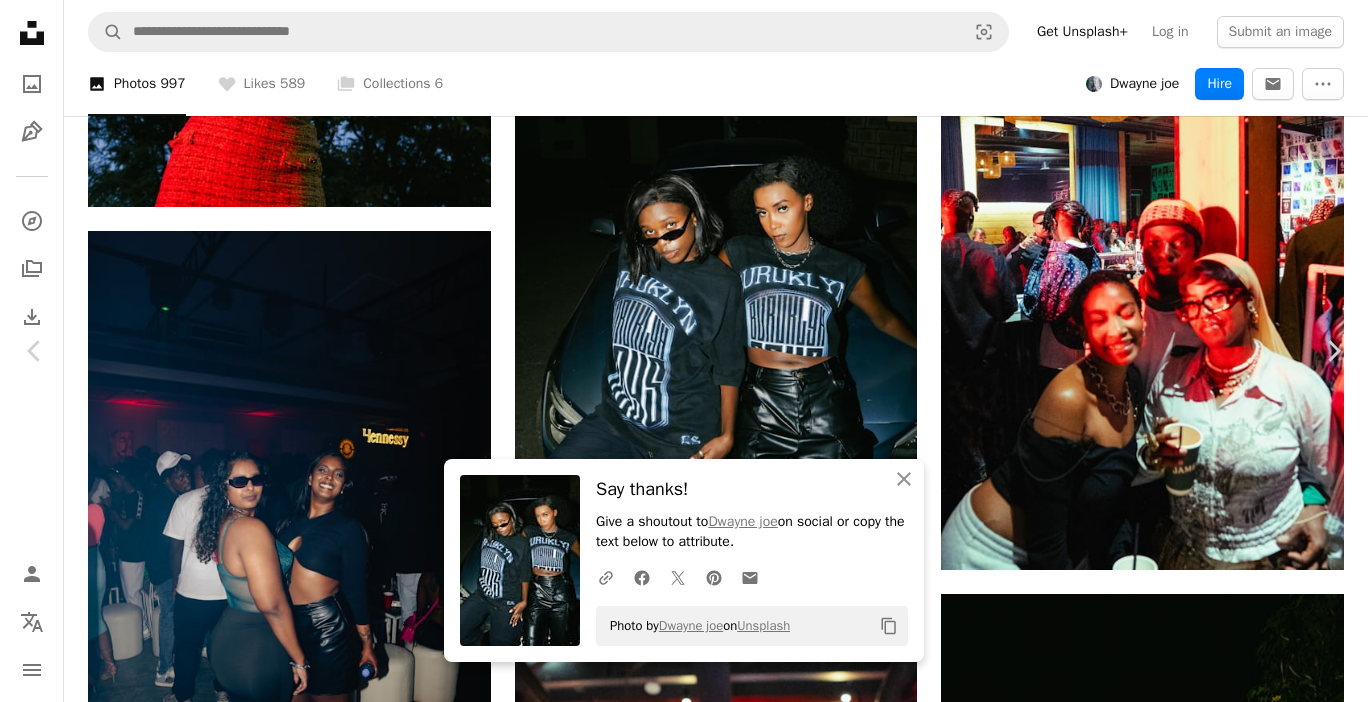 click on "An X shape" at bounding box center [20, 20] 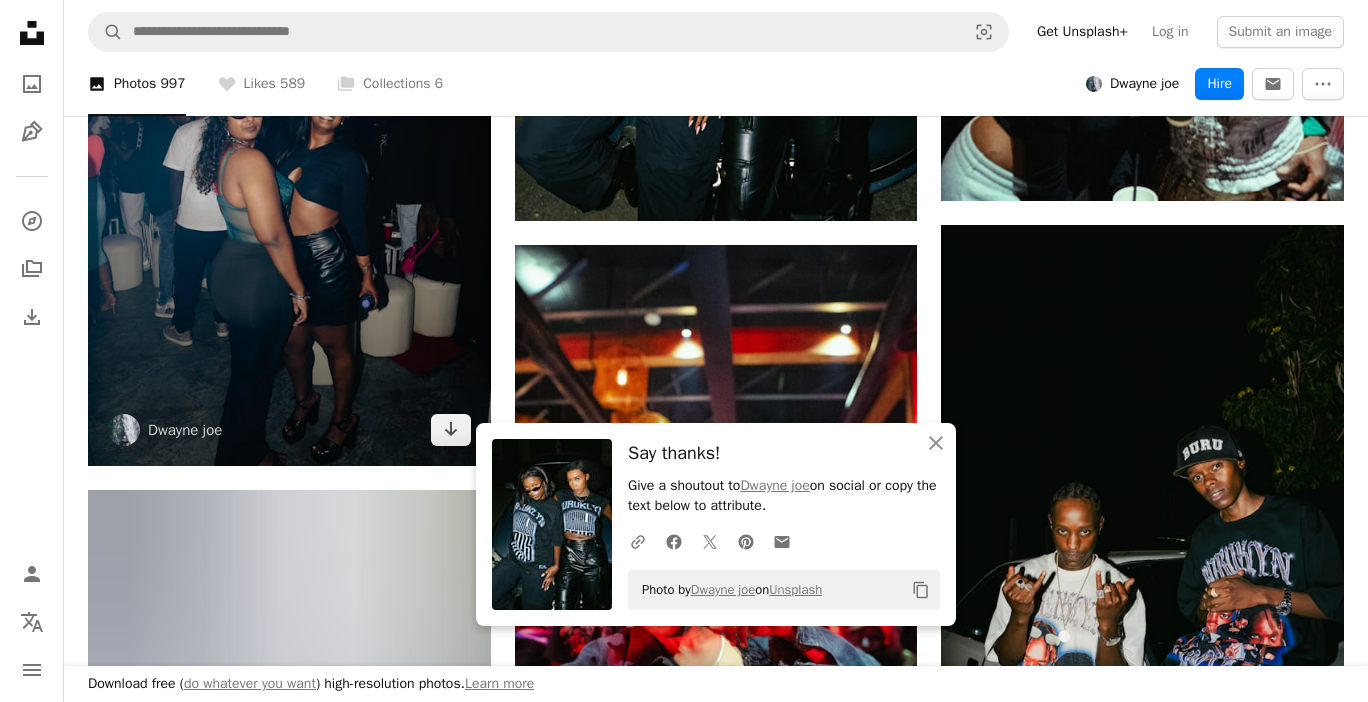 scroll, scrollTop: 3756, scrollLeft: 0, axis: vertical 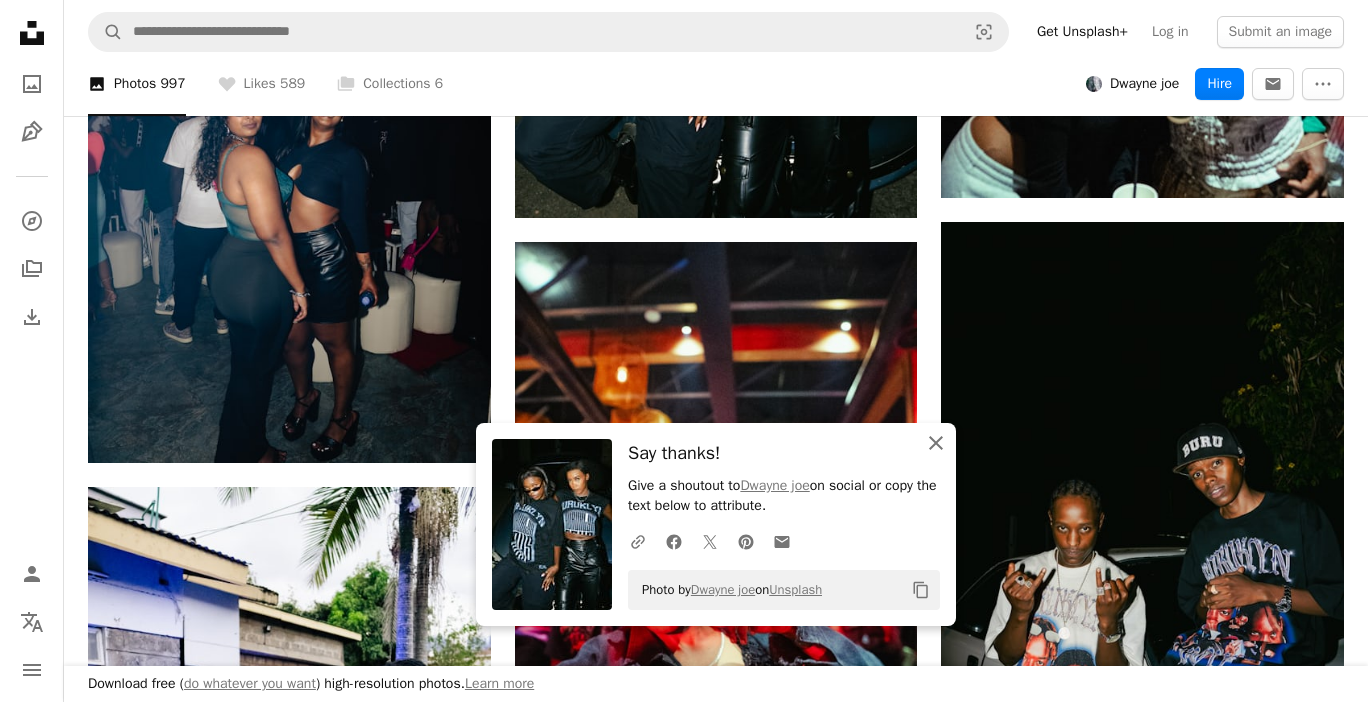 click on "An X shape" 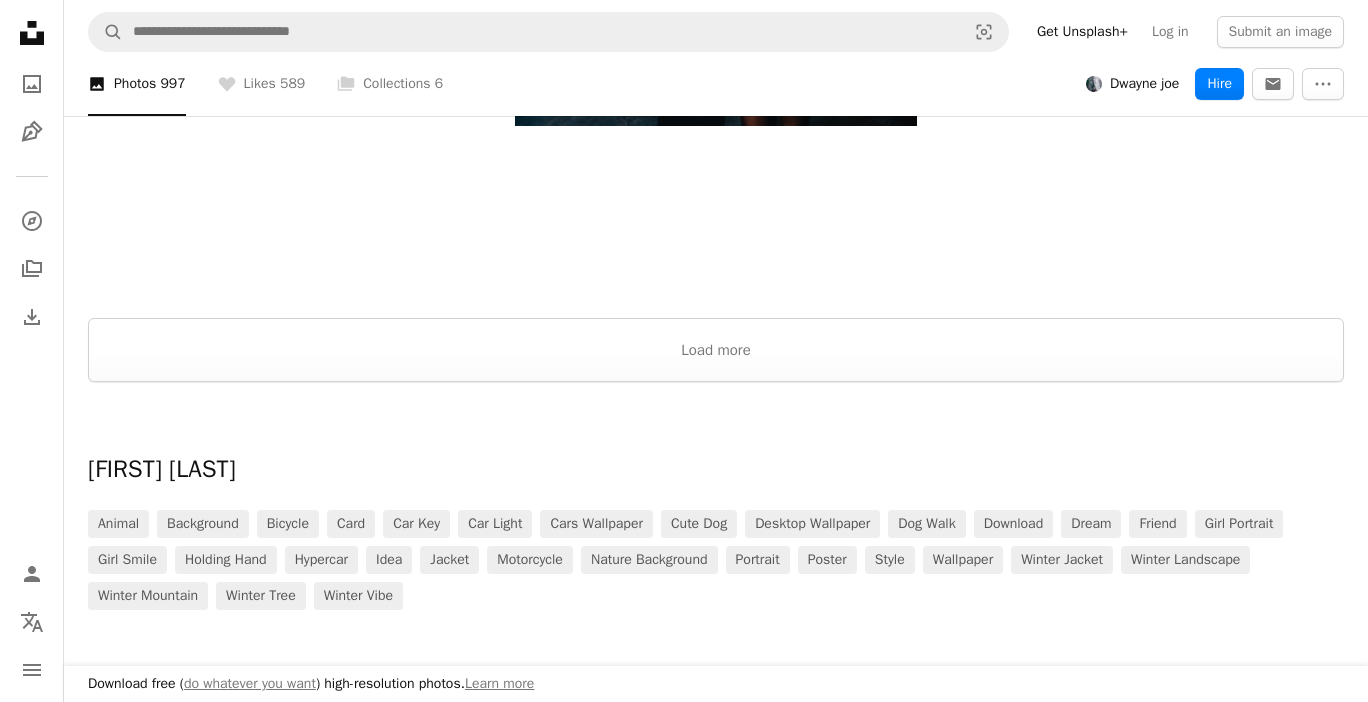 scroll, scrollTop: 6266, scrollLeft: 0, axis: vertical 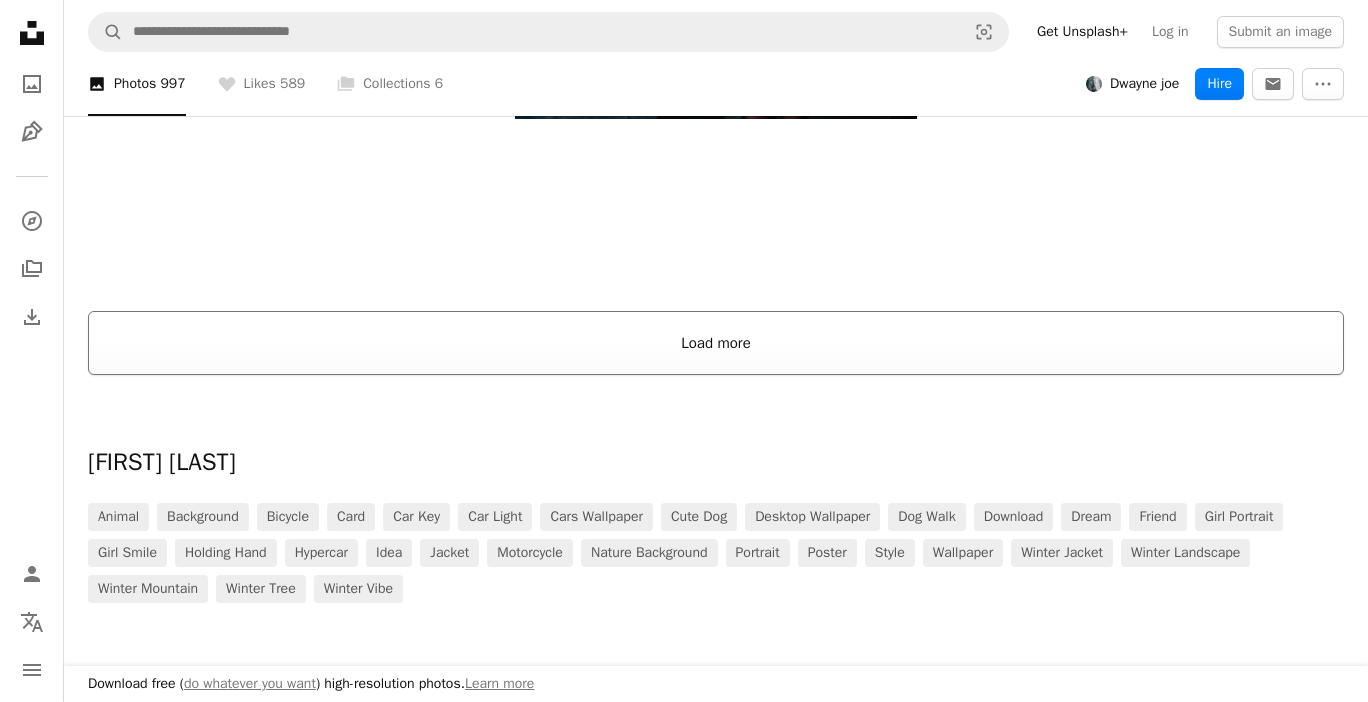 click on "Load more" at bounding box center [716, 343] 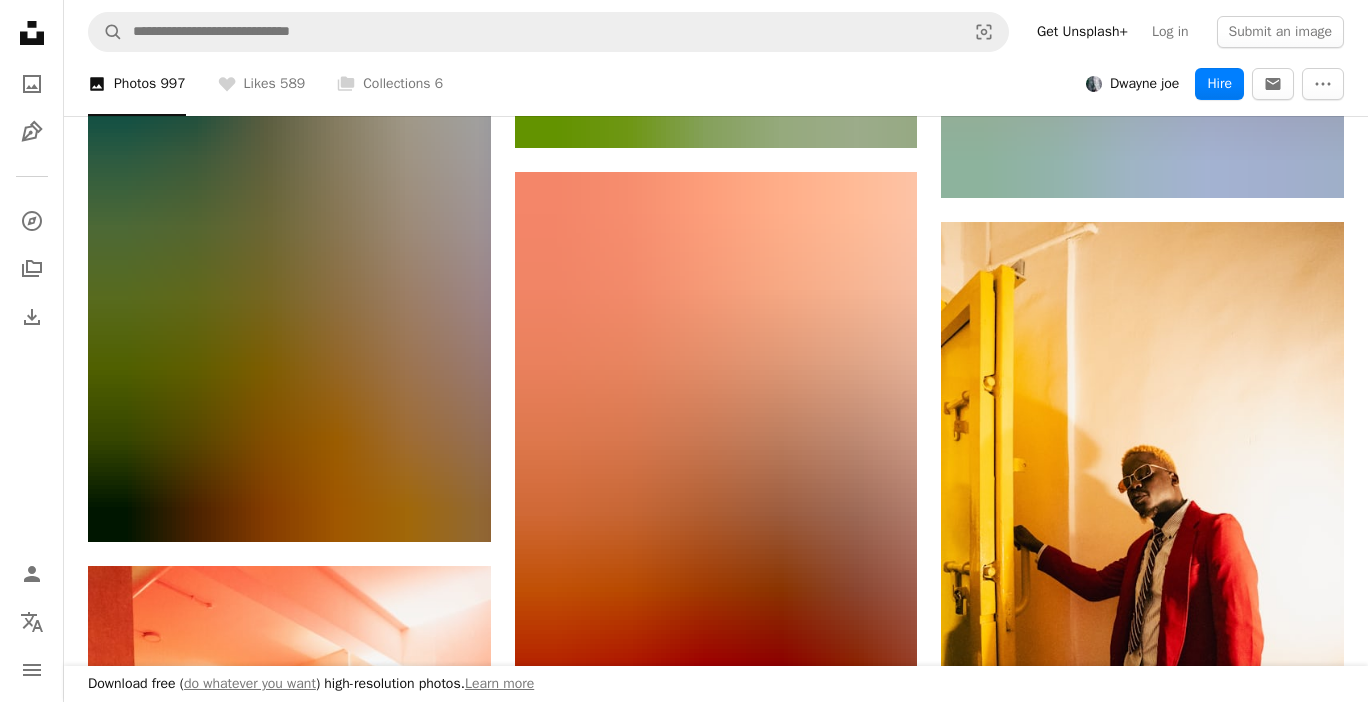 scroll, scrollTop: 23222, scrollLeft: 0, axis: vertical 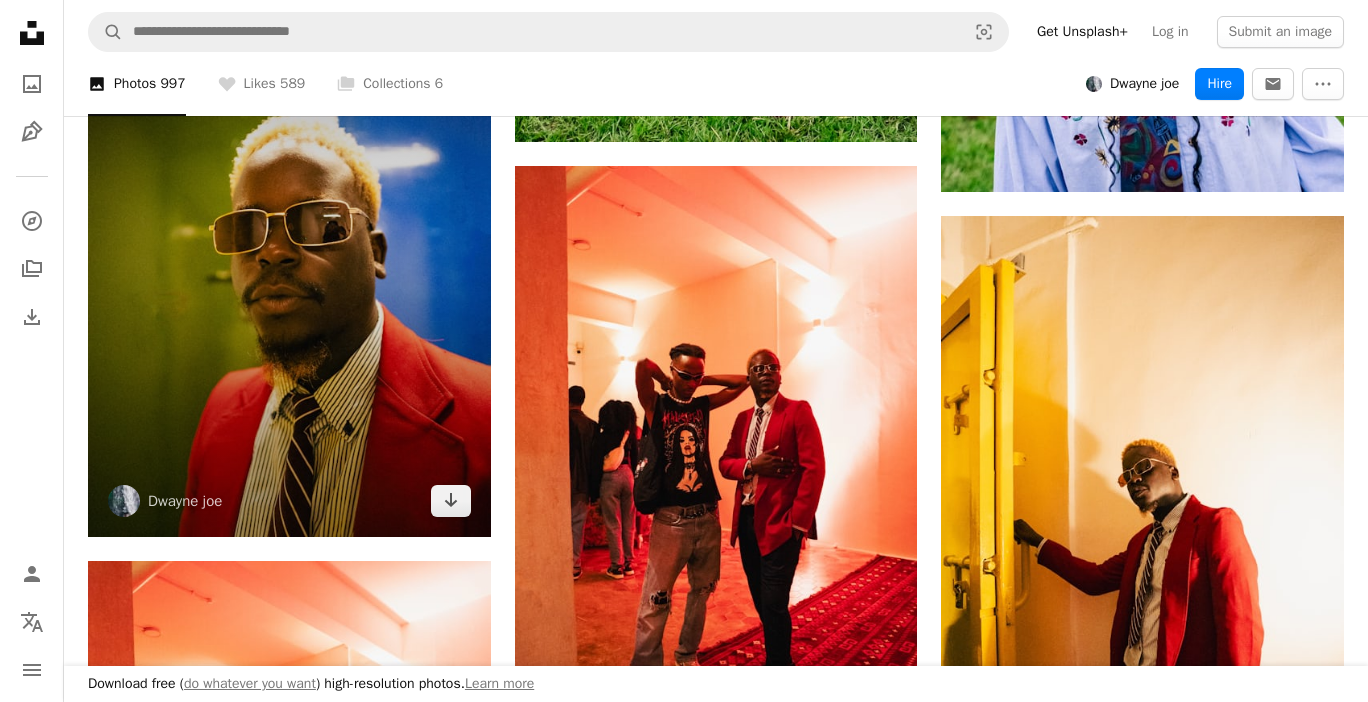 click at bounding box center [289, 255] 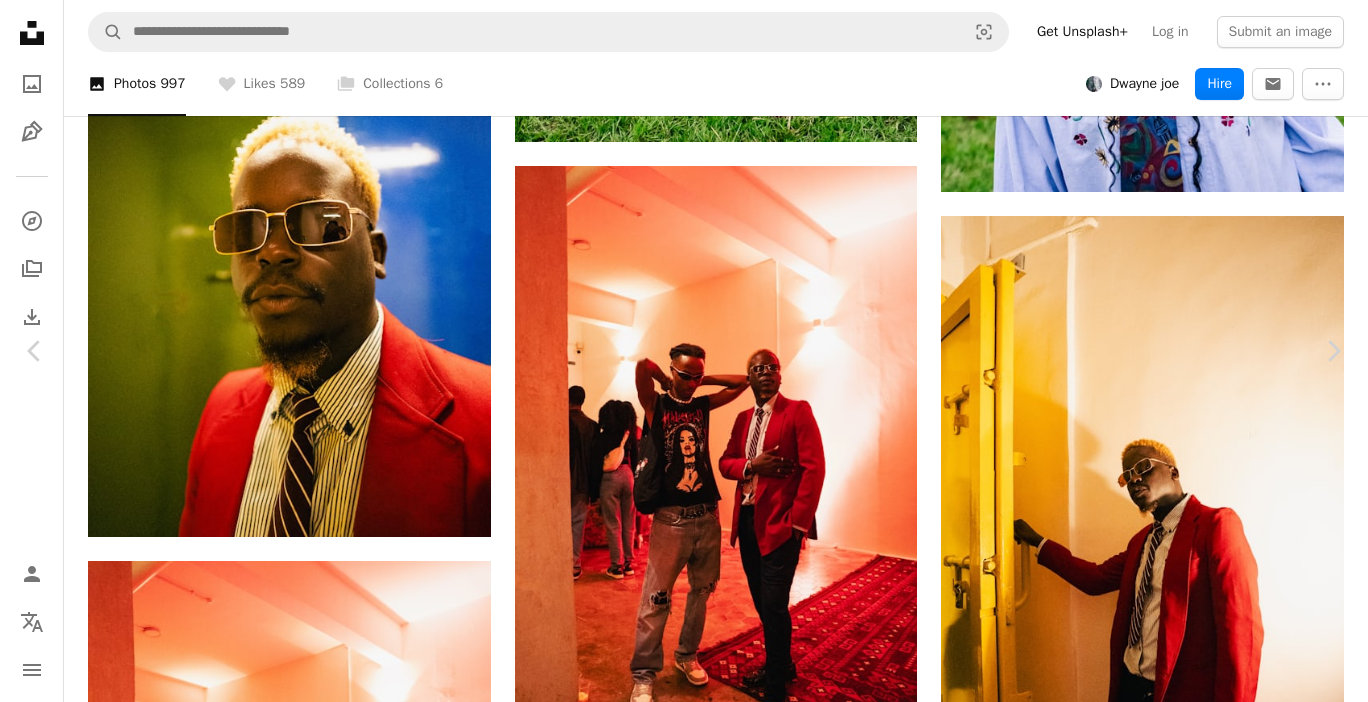 scroll, scrollTop: 0, scrollLeft: 0, axis: both 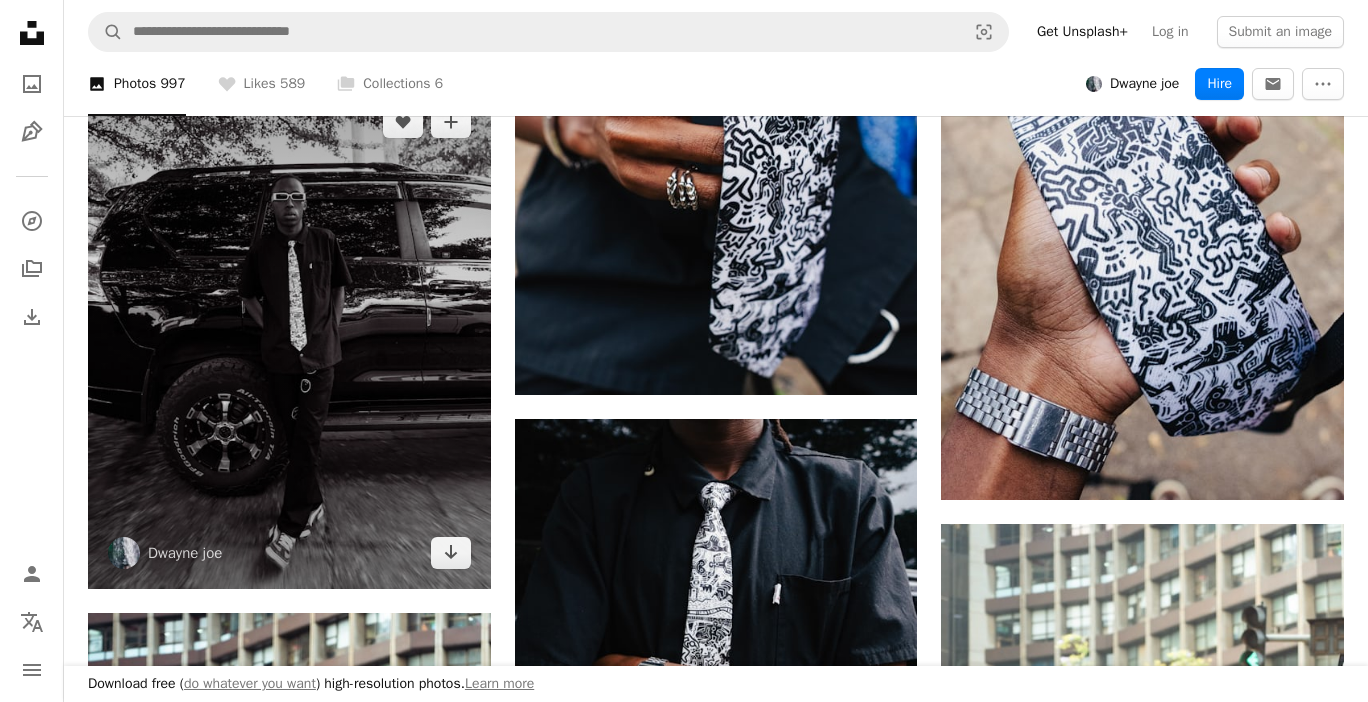click at bounding box center [289, 337] 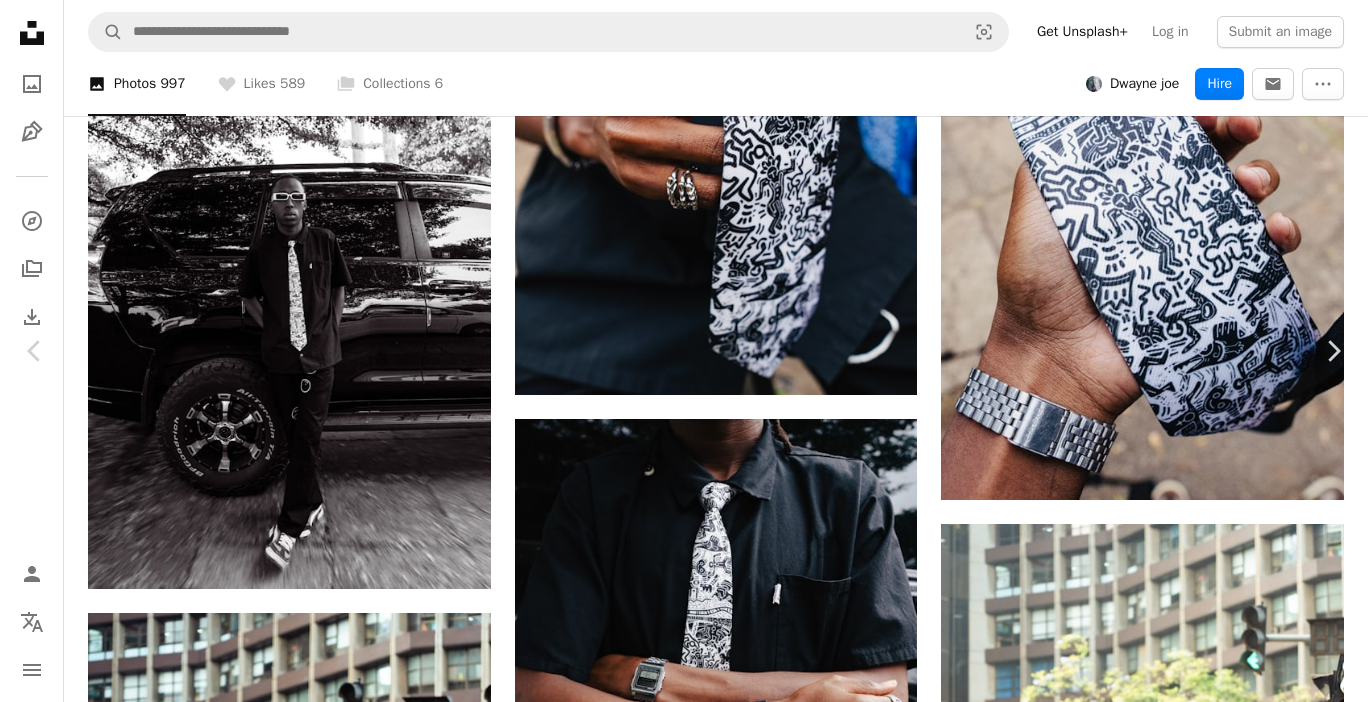 click on "Download free" at bounding box center [1169, 3978] 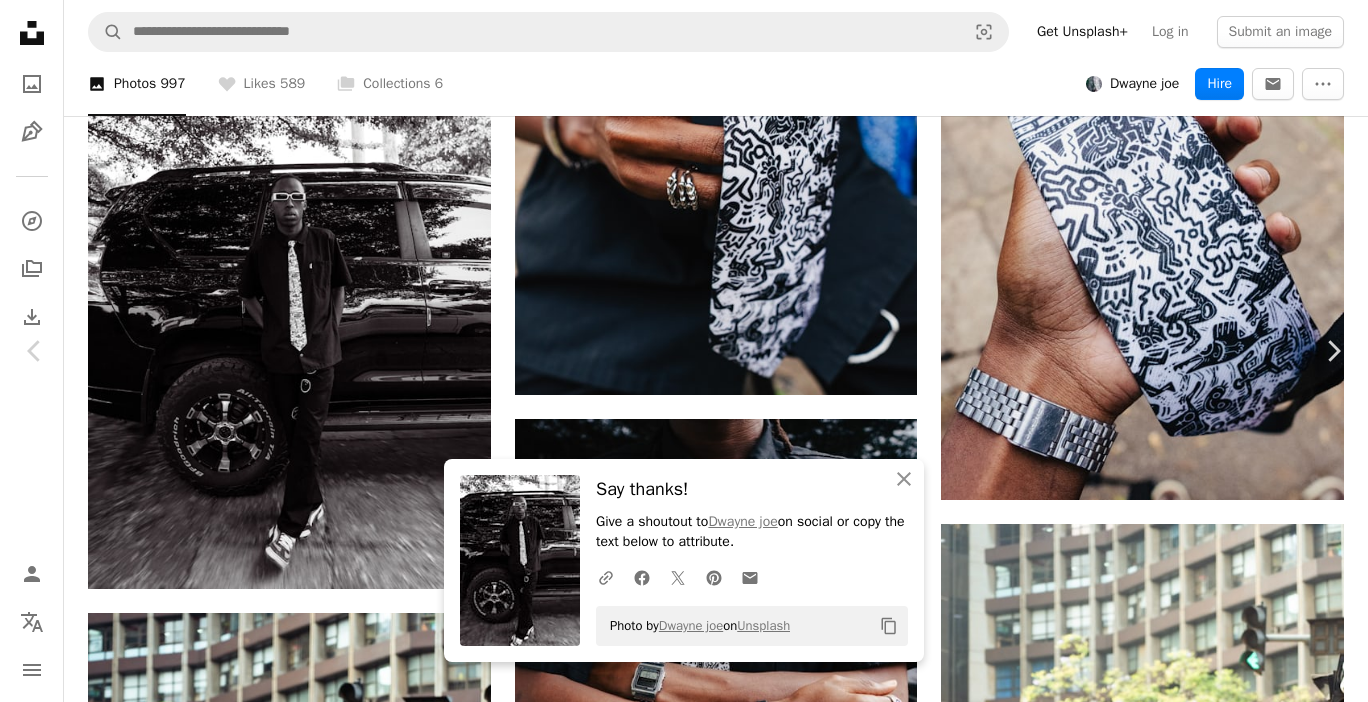 click on "An X shape" at bounding box center (20, 20) 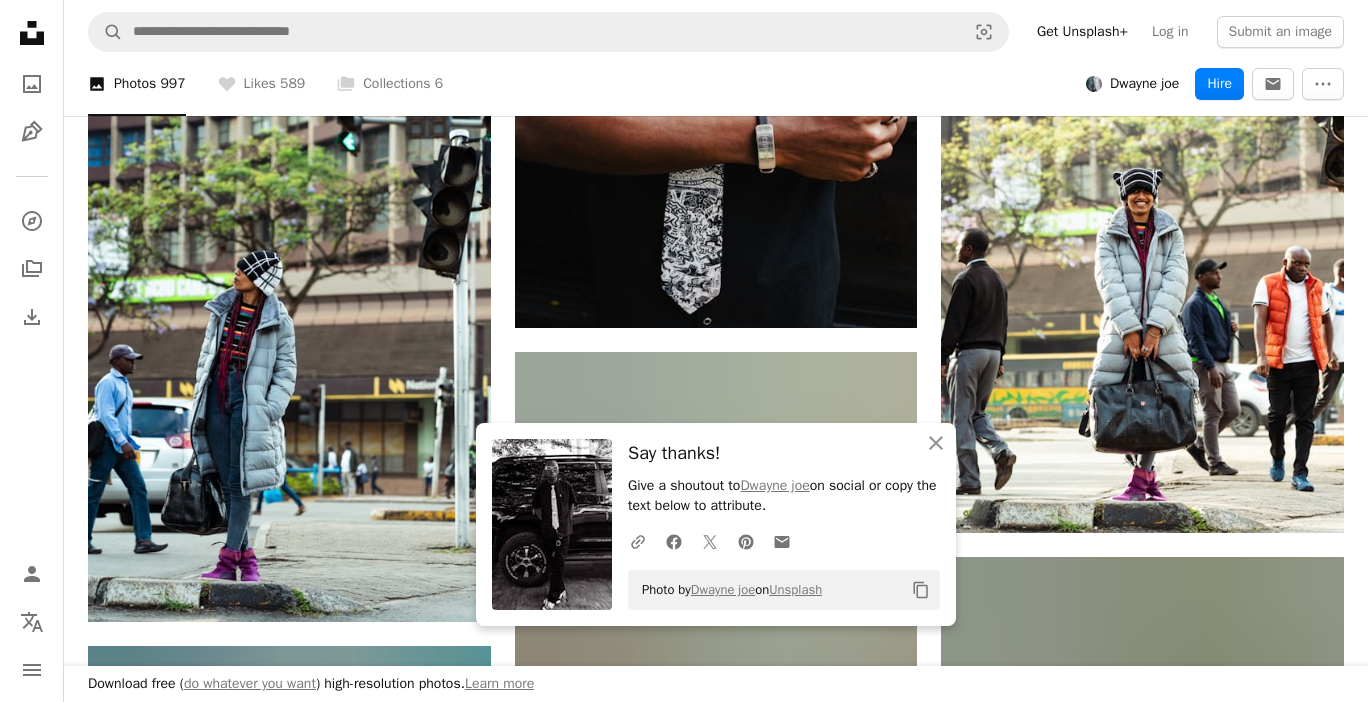 scroll, scrollTop: 27760, scrollLeft: 0, axis: vertical 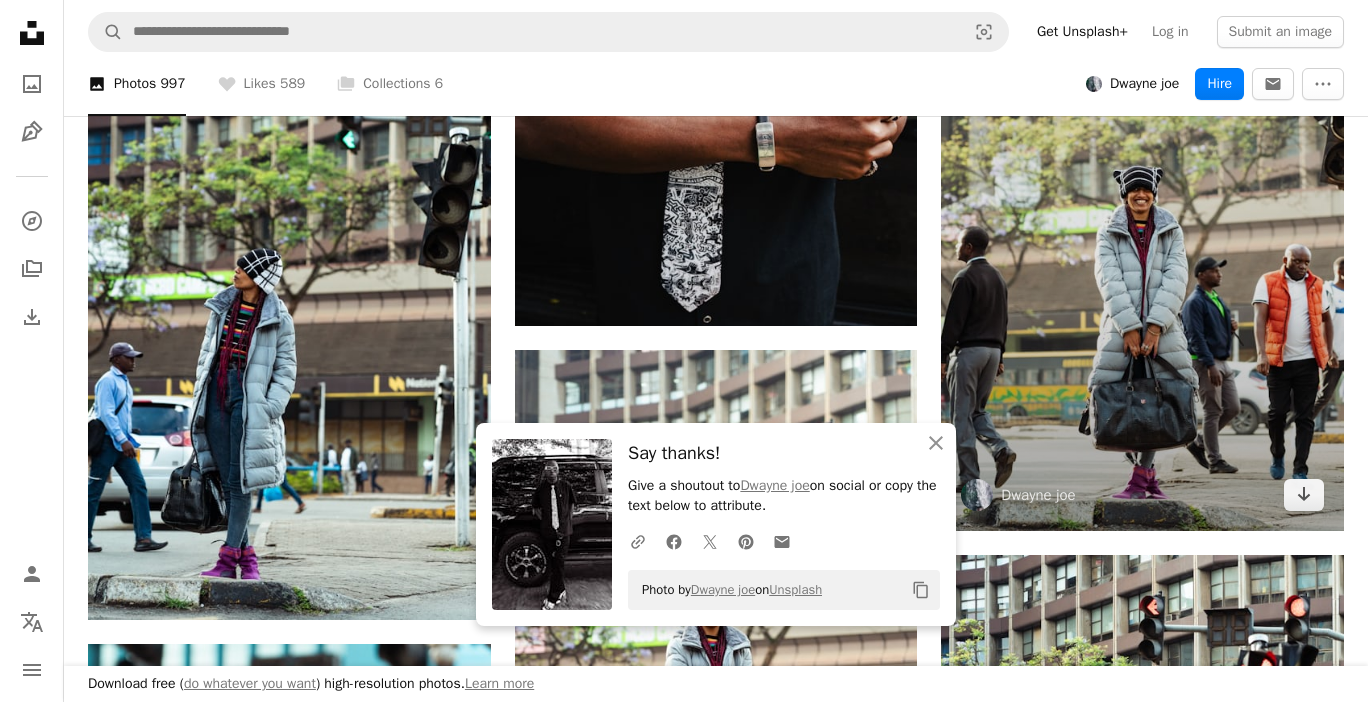 click at bounding box center [1142, 229] 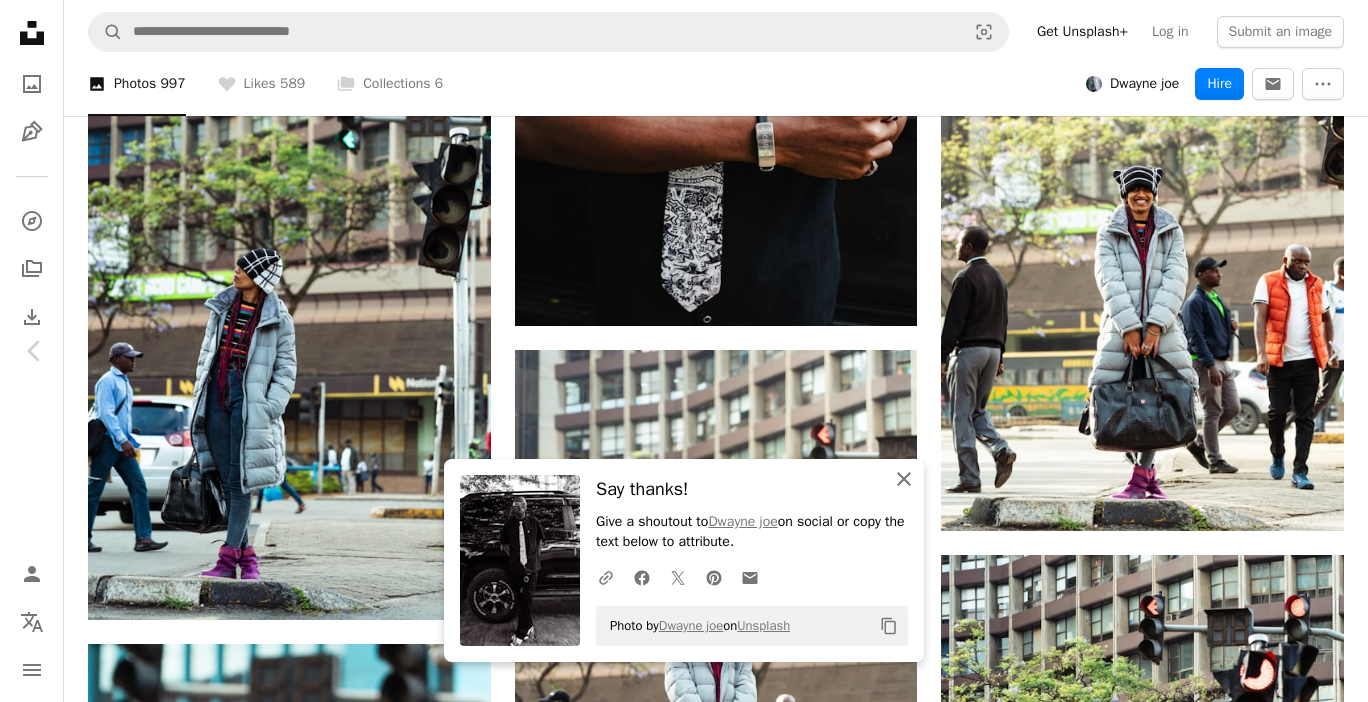 click on "An X shape" 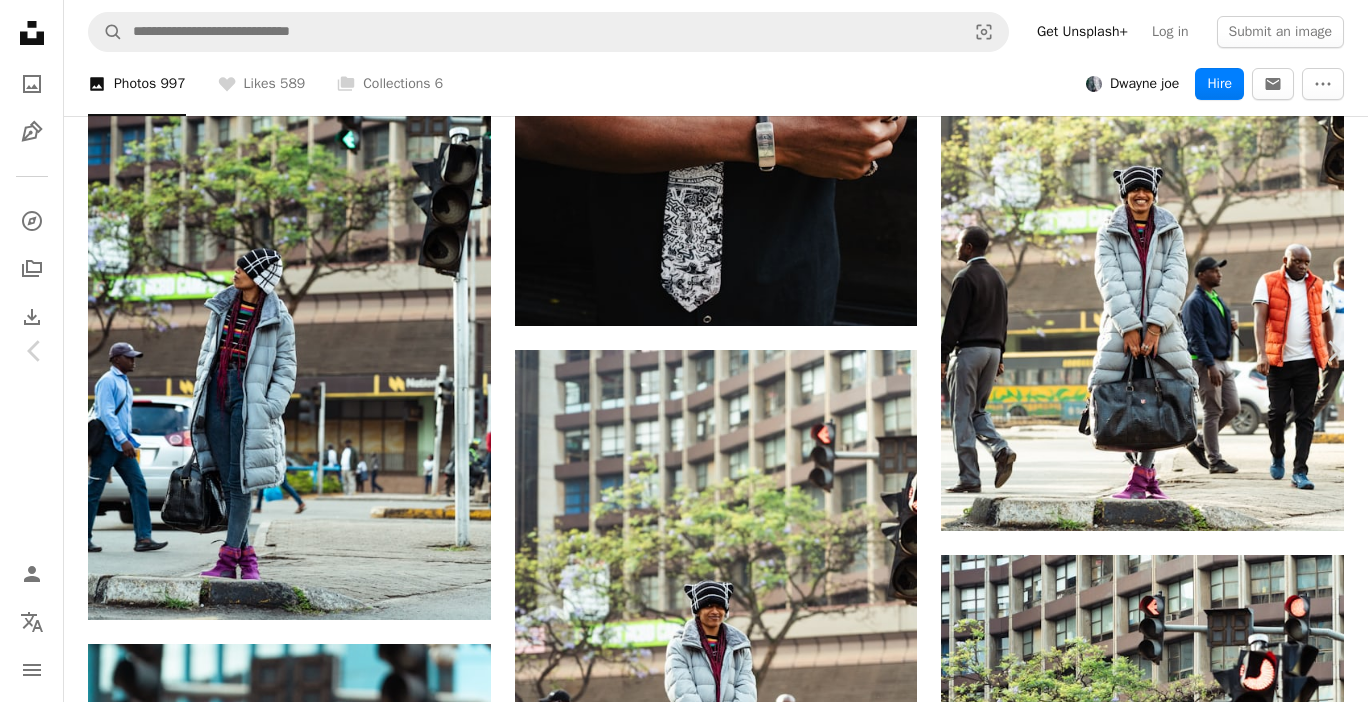 scroll, scrollTop: 852, scrollLeft: 0, axis: vertical 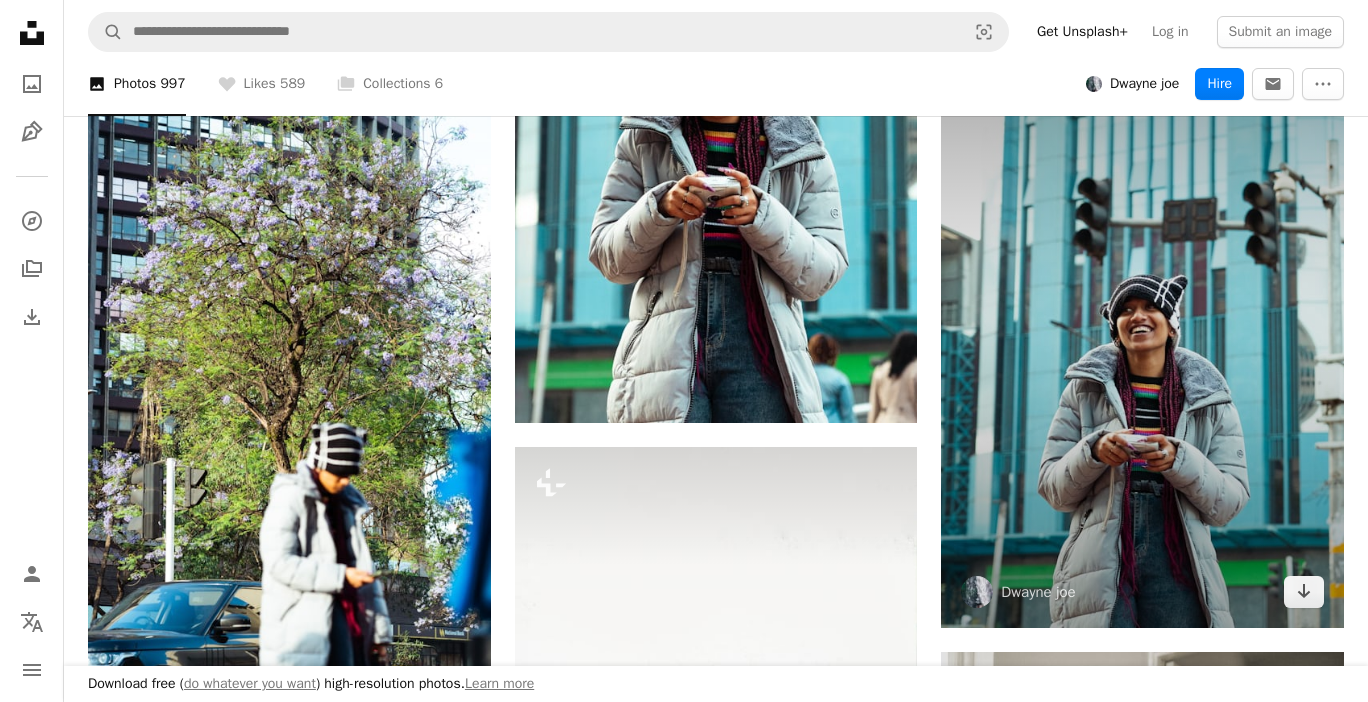 click at bounding box center (1142, 326) 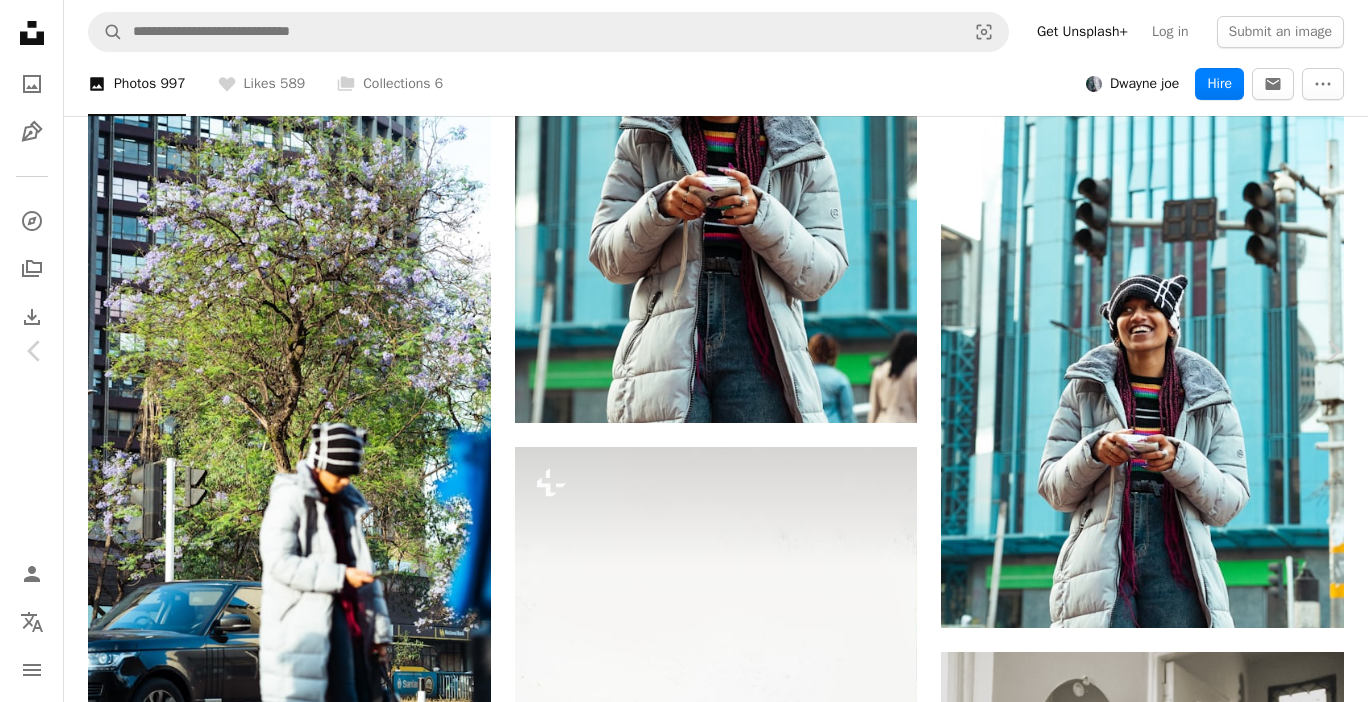 click on "Download free" at bounding box center (1169, 4008) 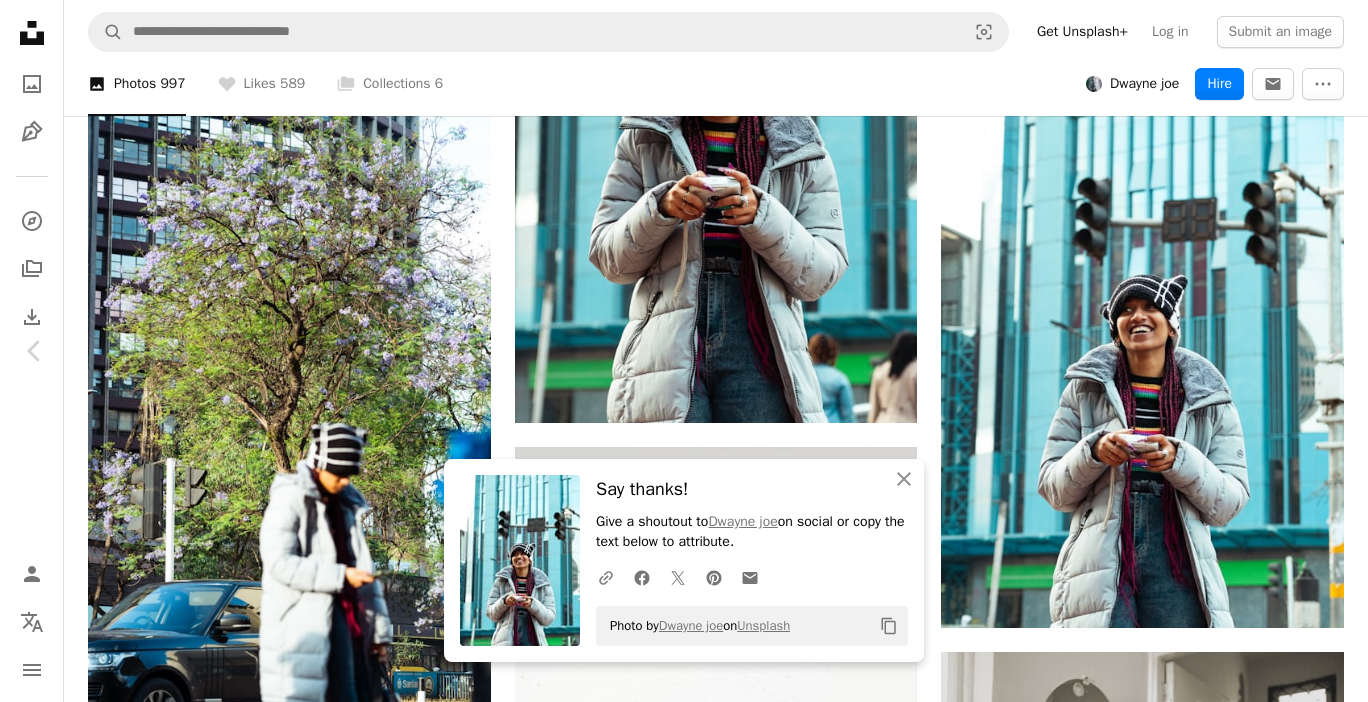 click on "An X shape" at bounding box center (20, 20) 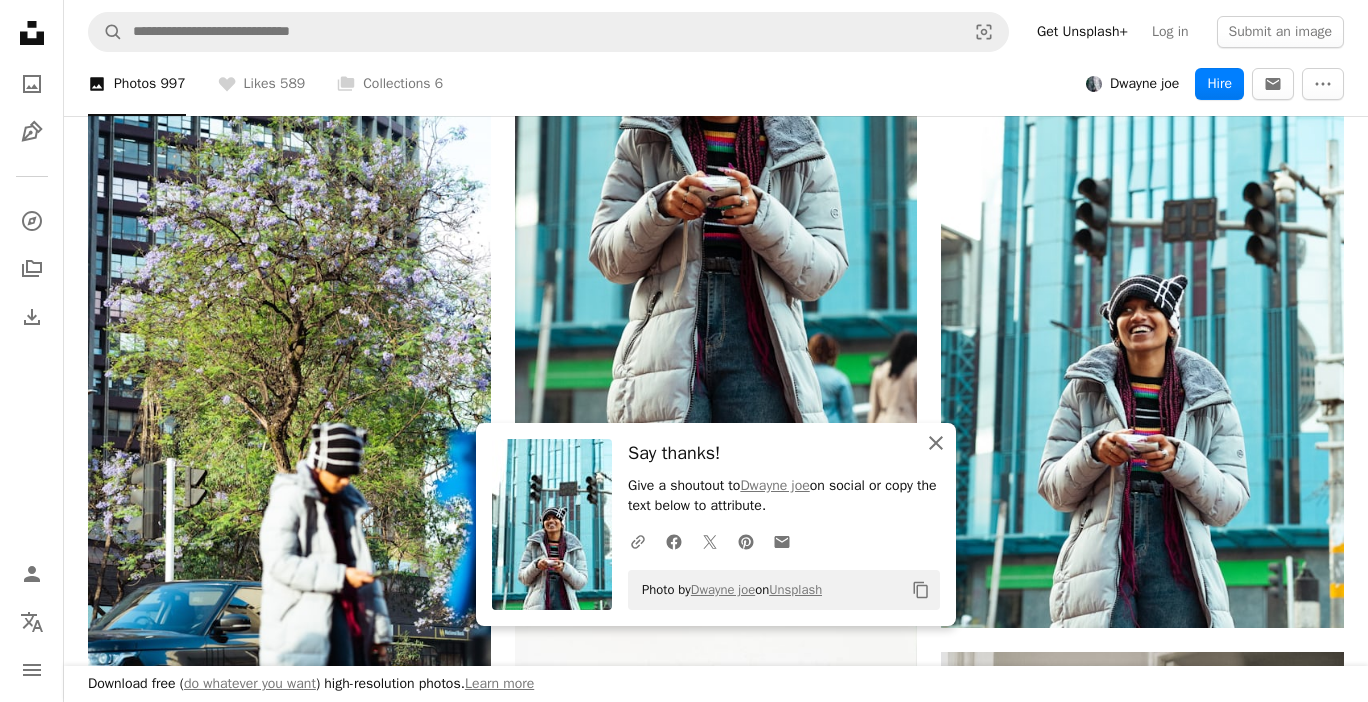 click 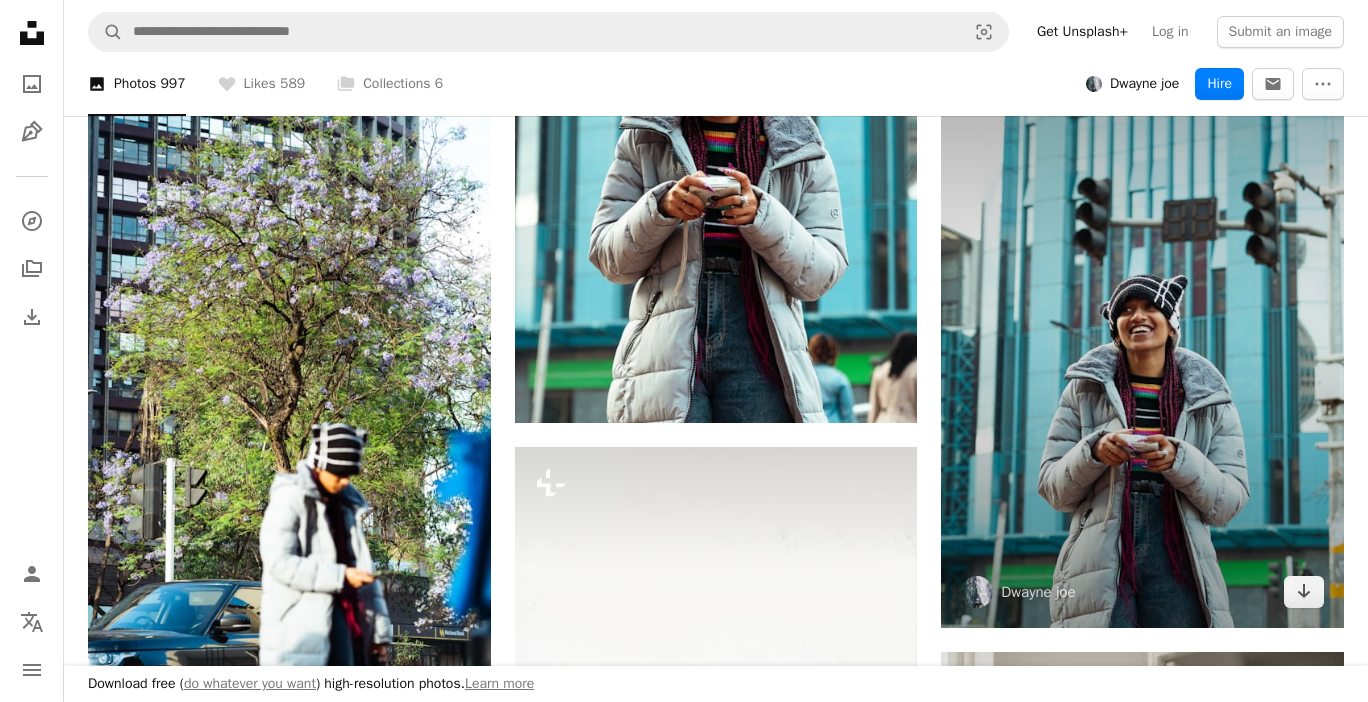 click at bounding box center [1142, 326] 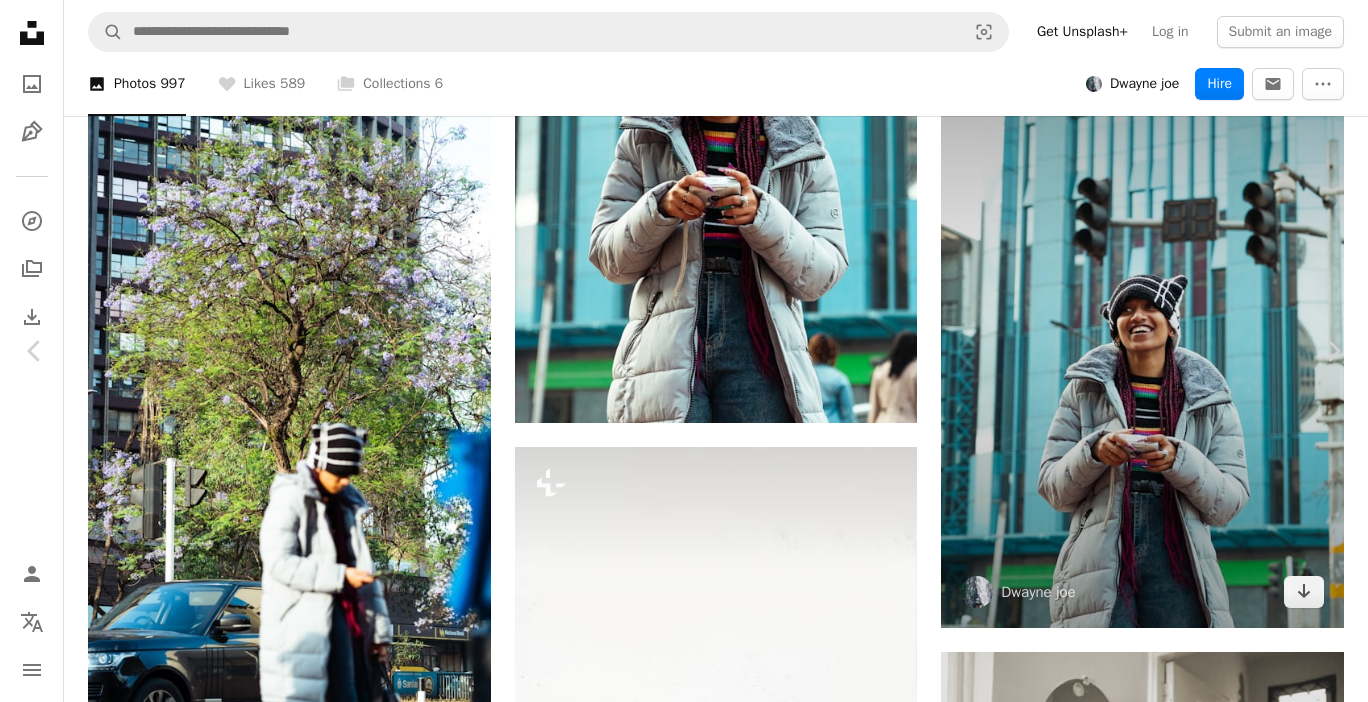 scroll, scrollTop: 29040, scrollLeft: 0, axis: vertical 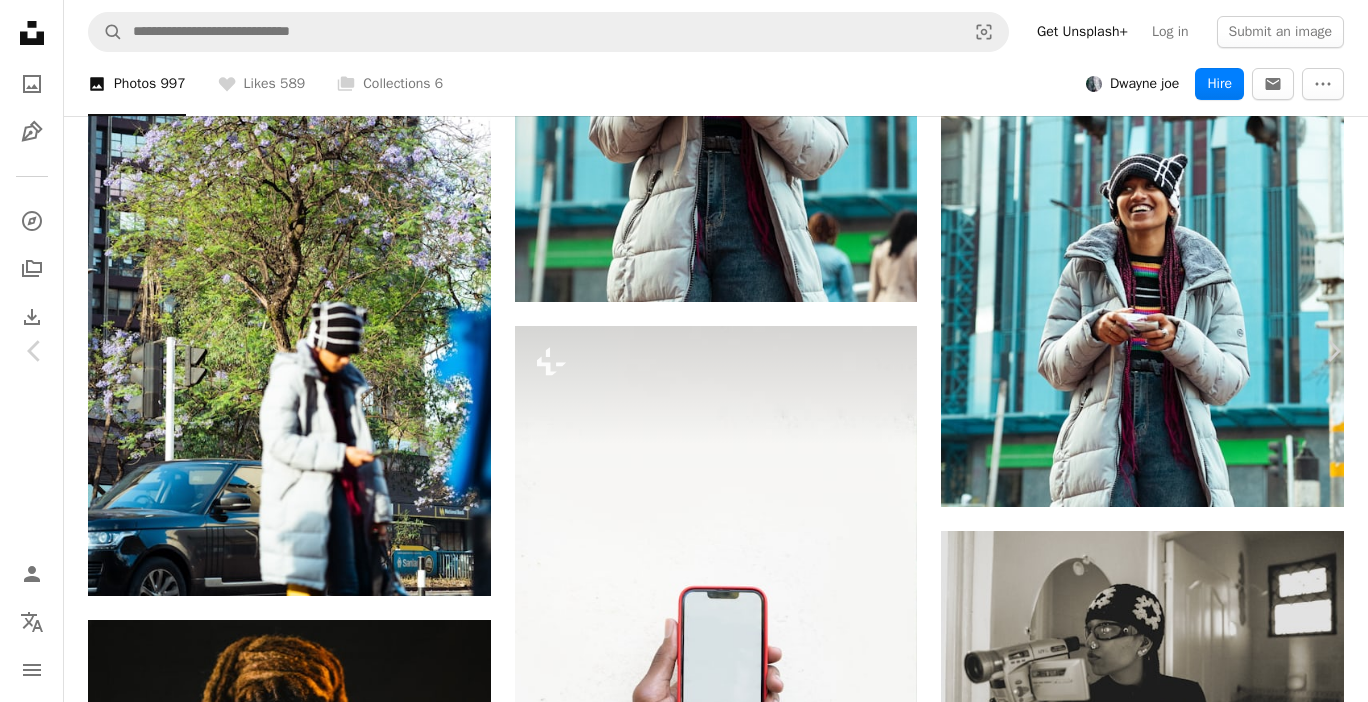 click on "An X shape" at bounding box center (20, 20) 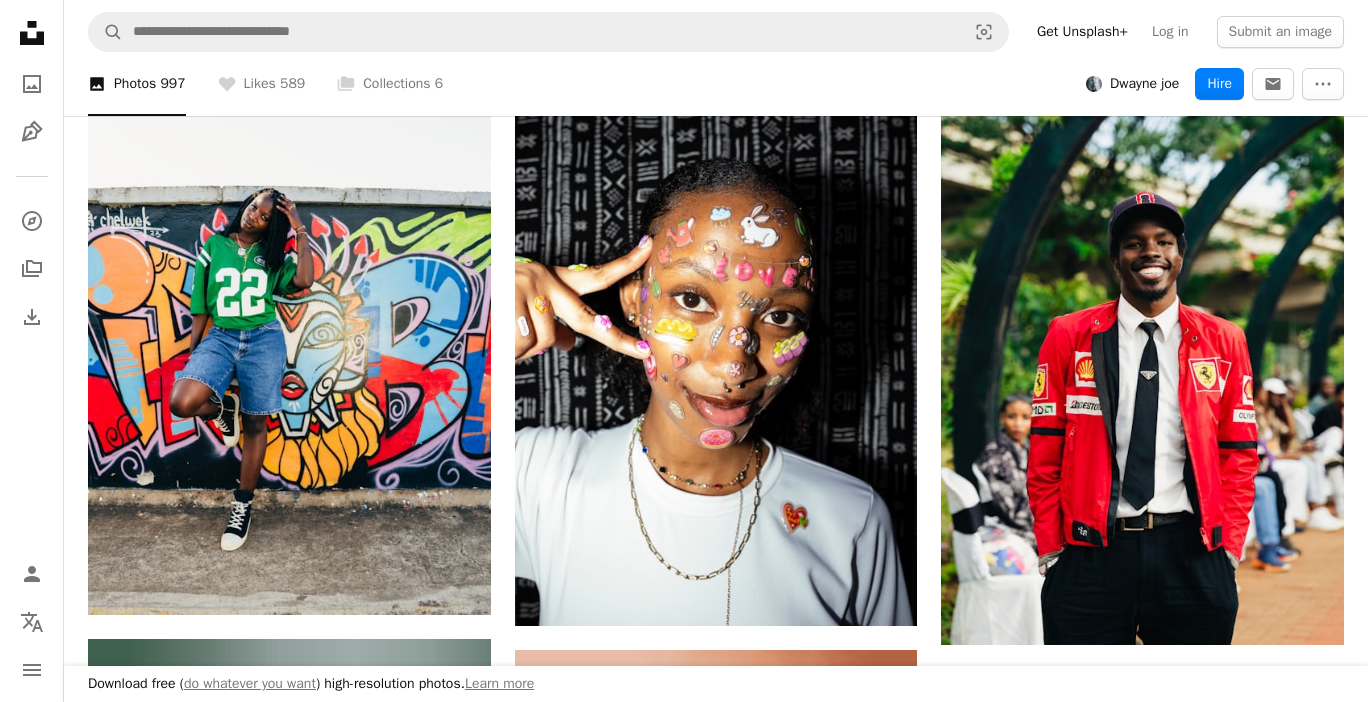 scroll, scrollTop: 47351, scrollLeft: 0, axis: vertical 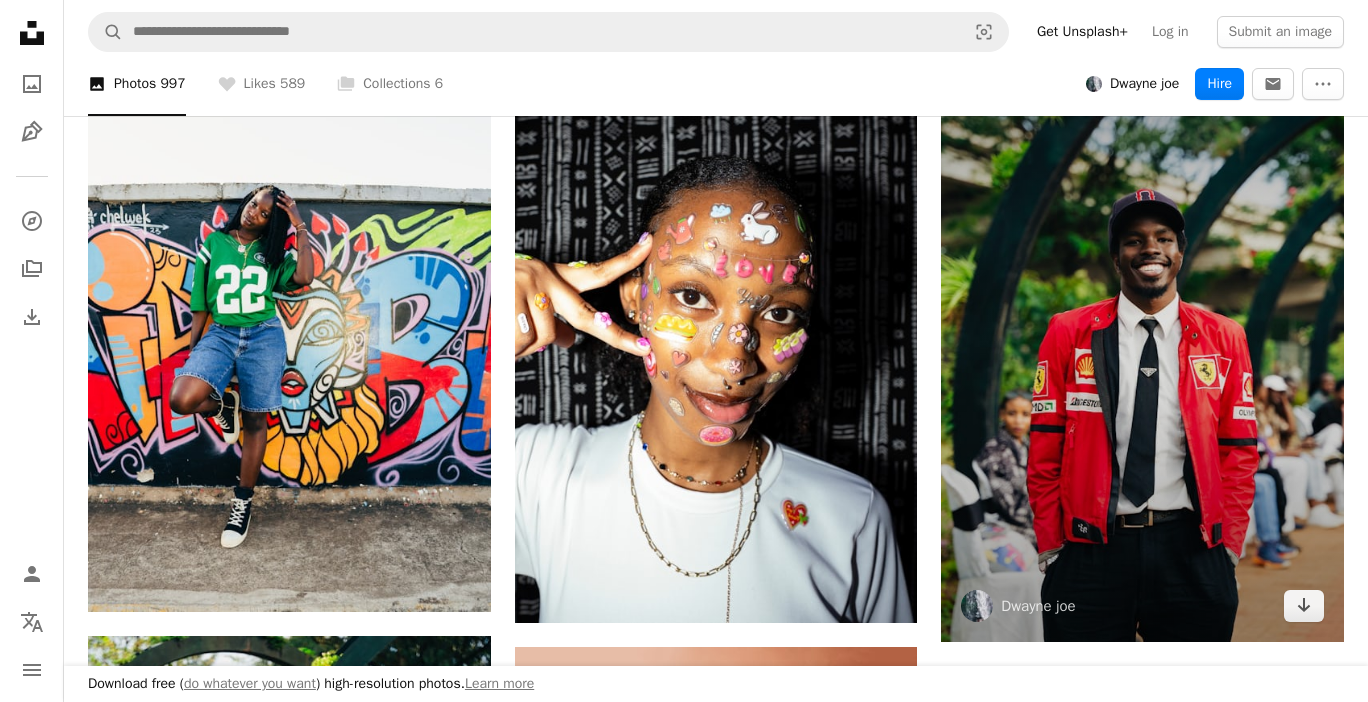 click at bounding box center (1142, 340) 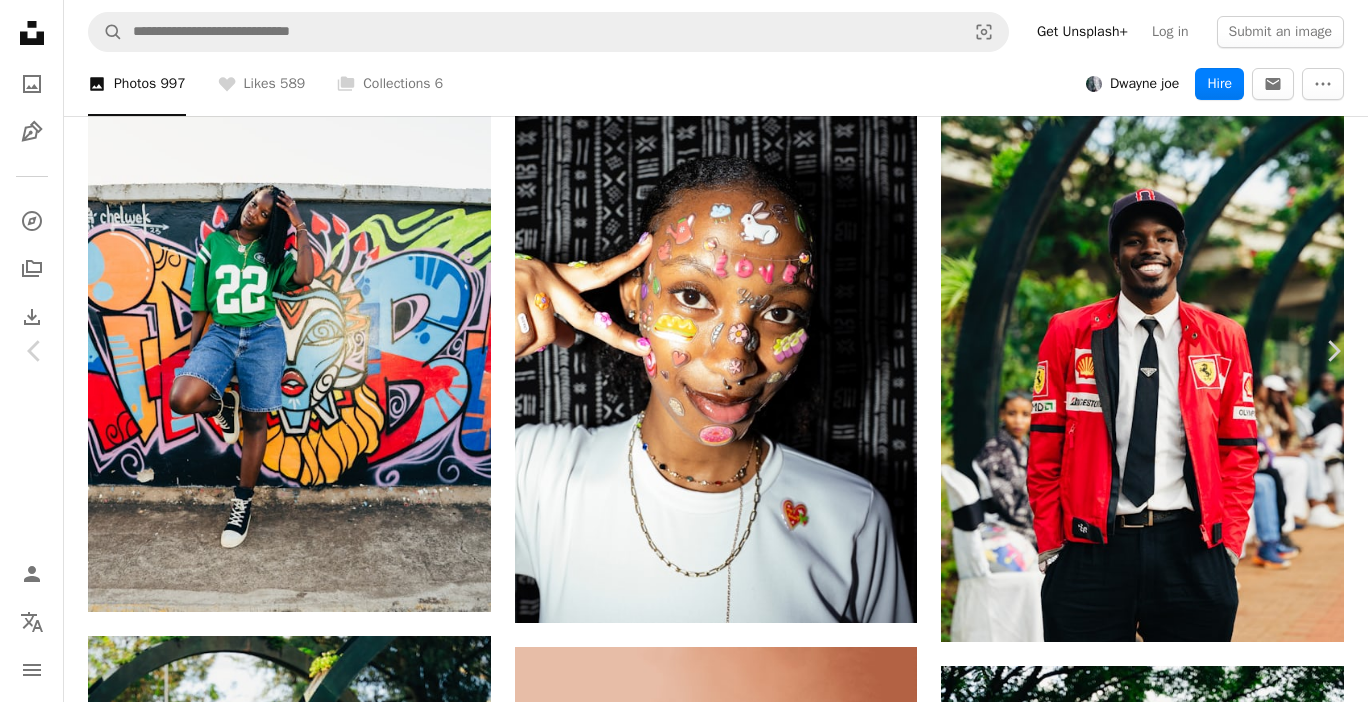 scroll, scrollTop: 3698, scrollLeft: 0, axis: vertical 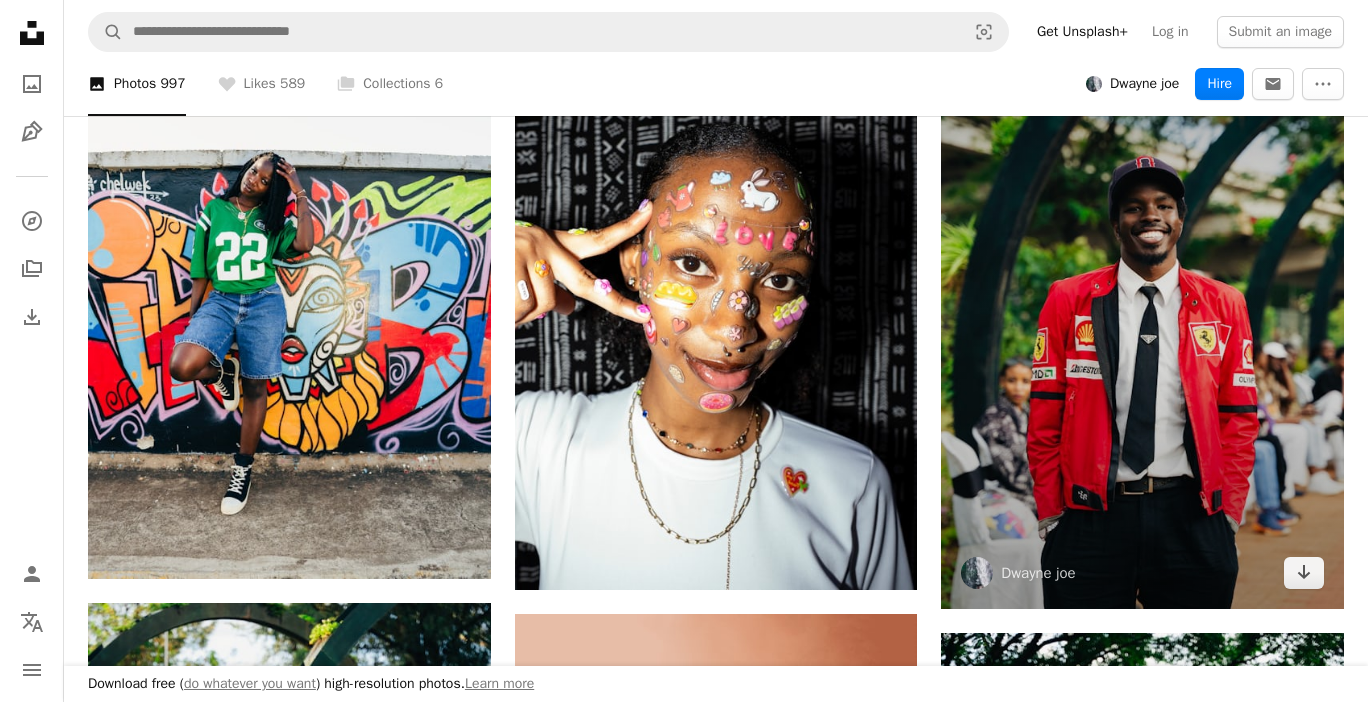 click at bounding box center [1142, 307] 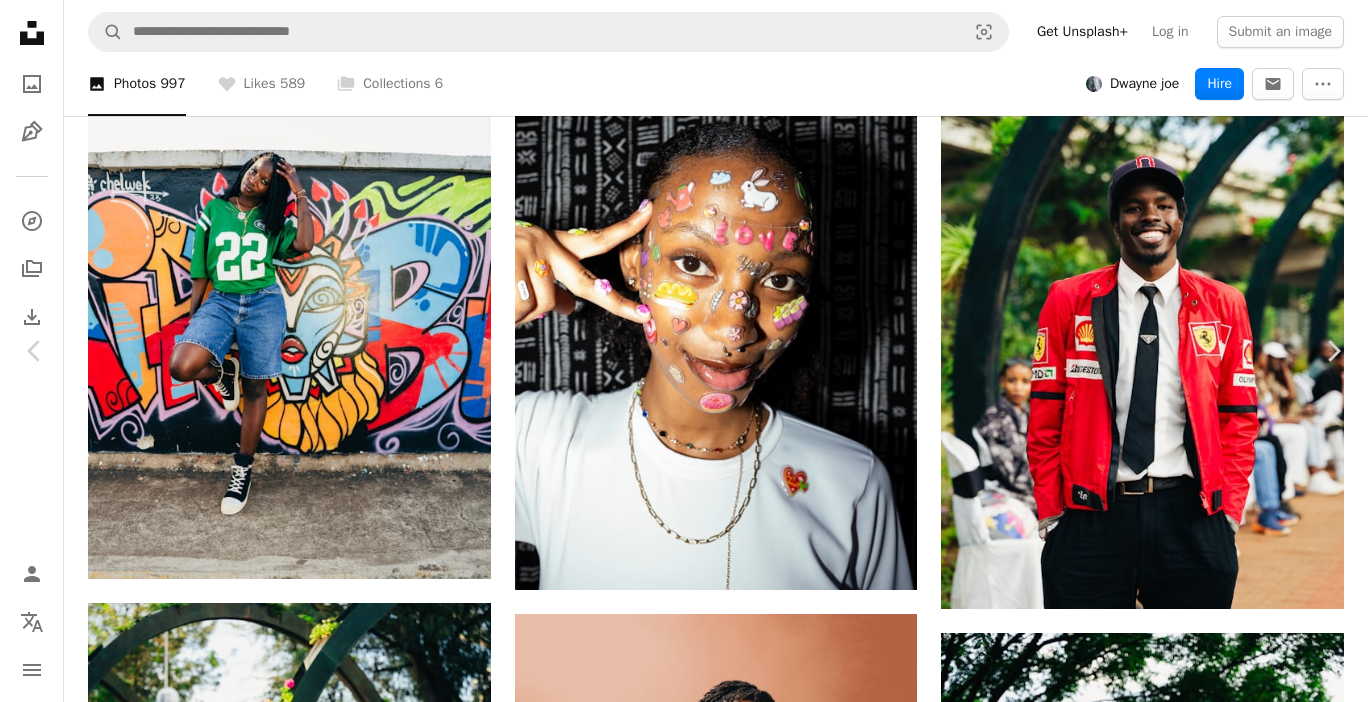 click on "Download free" at bounding box center (1169, 4049) 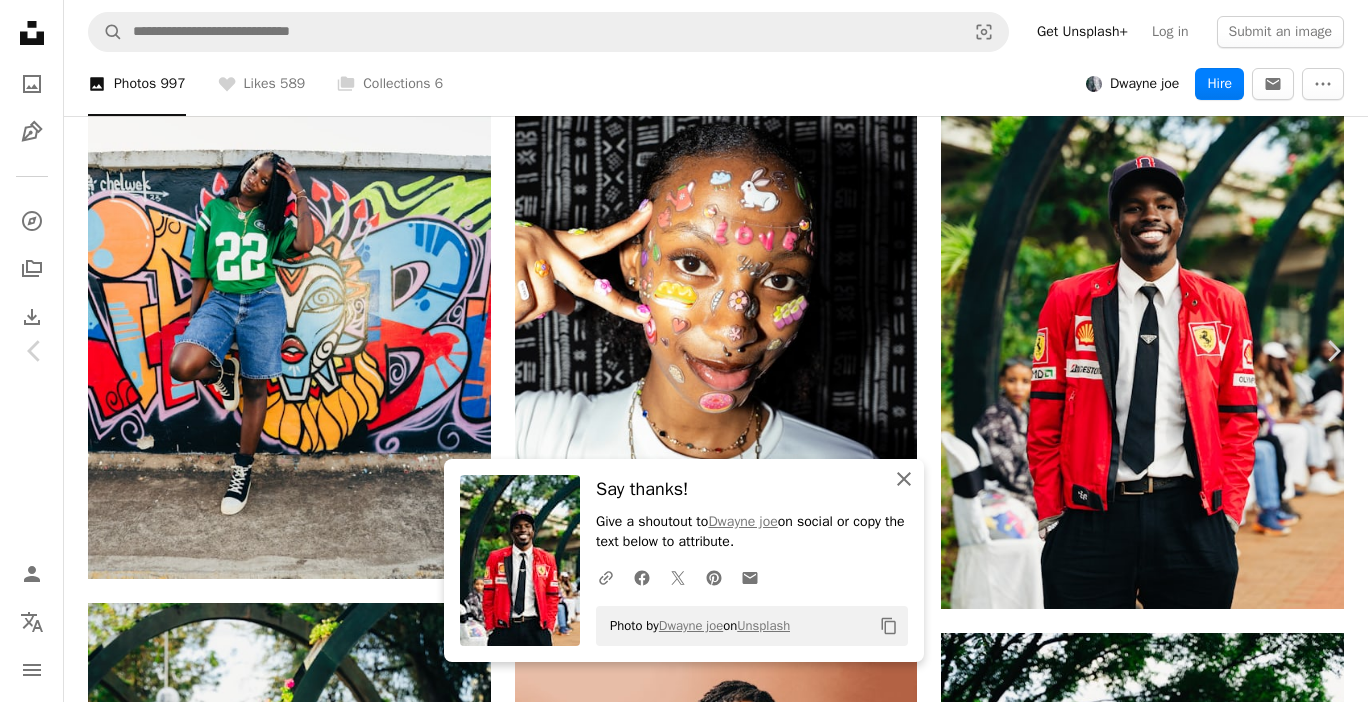click on "An X shape" 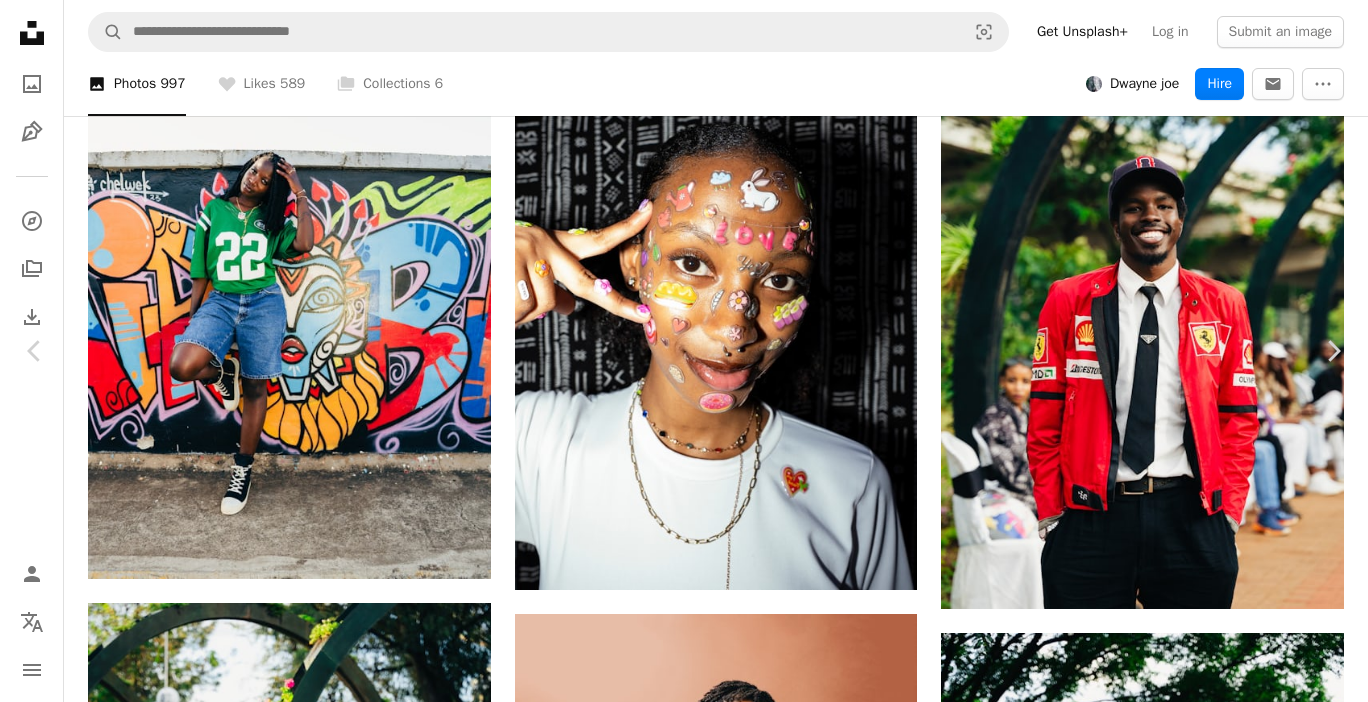 click on "An X shape" at bounding box center (20, 20) 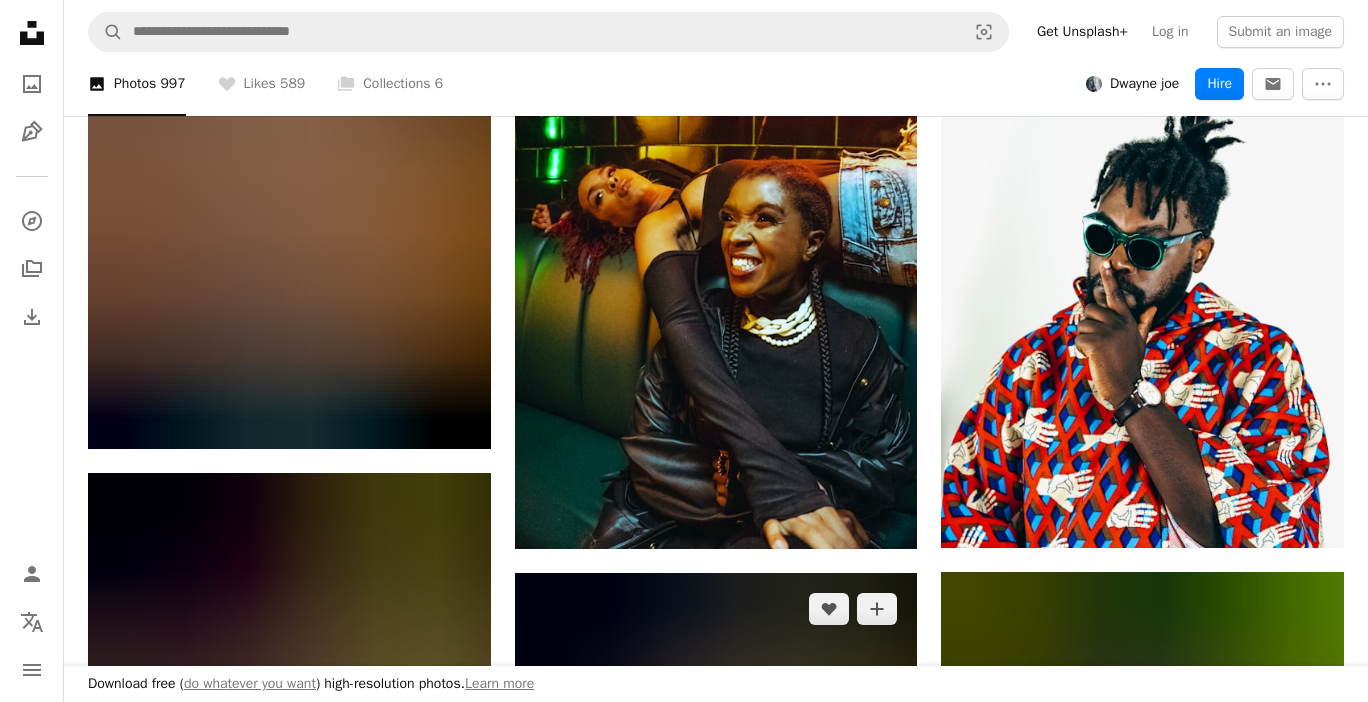 scroll, scrollTop: 54570, scrollLeft: 0, axis: vertical 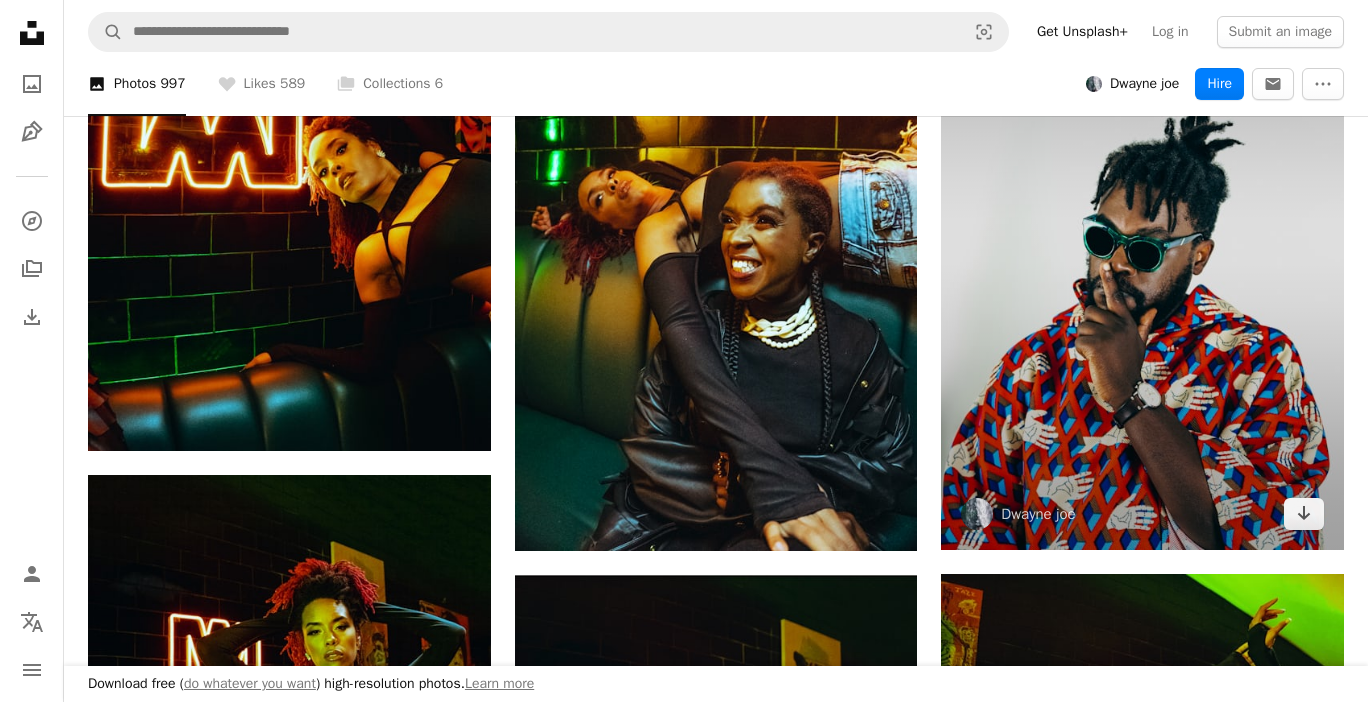 click at bounding box center (1142, 248) 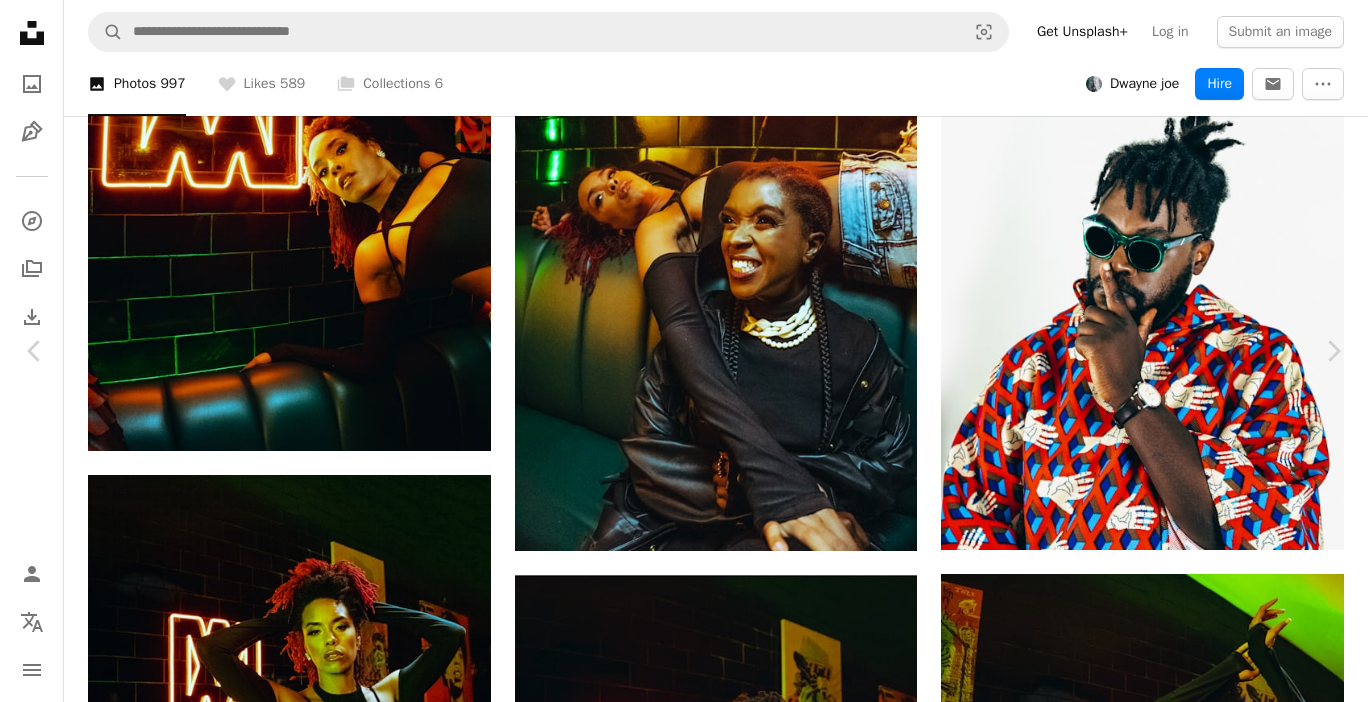 scroll, scrollTop: 0, scrollLeft: 0, axis: both 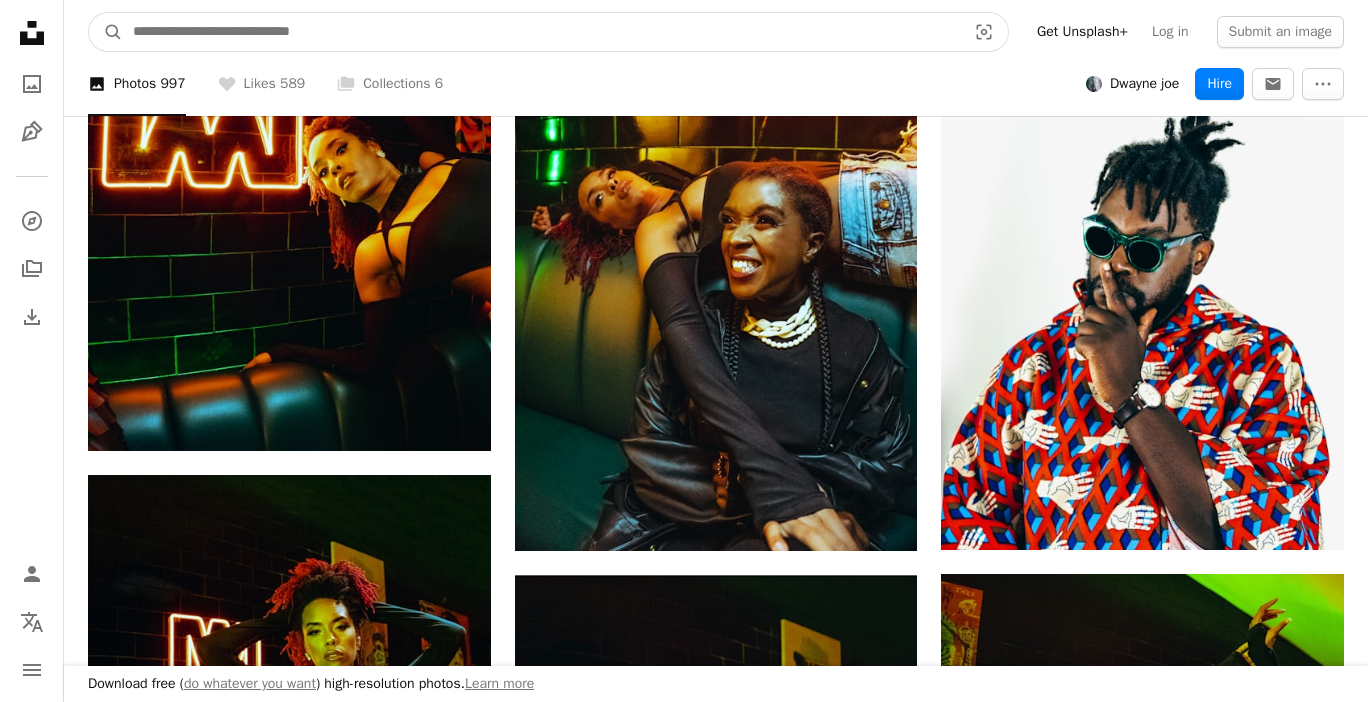 click at bounding box center (541, 32) 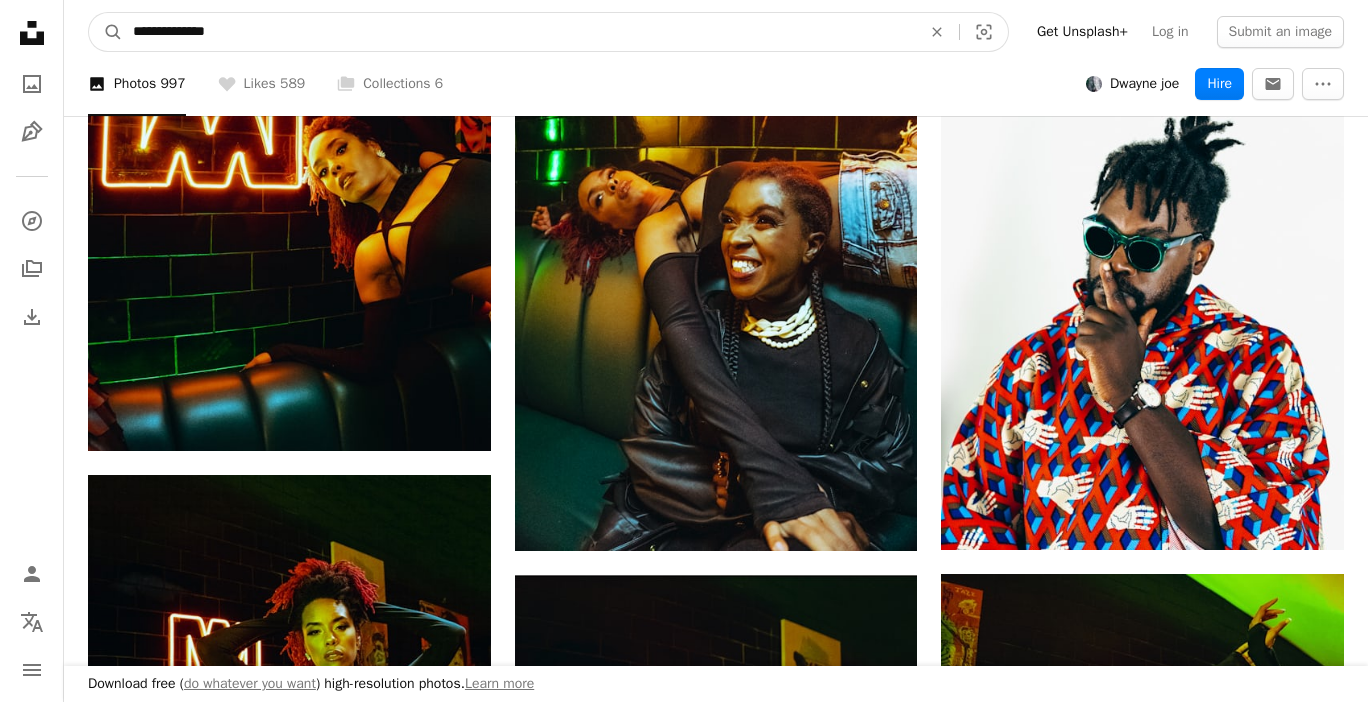 type on "**********" 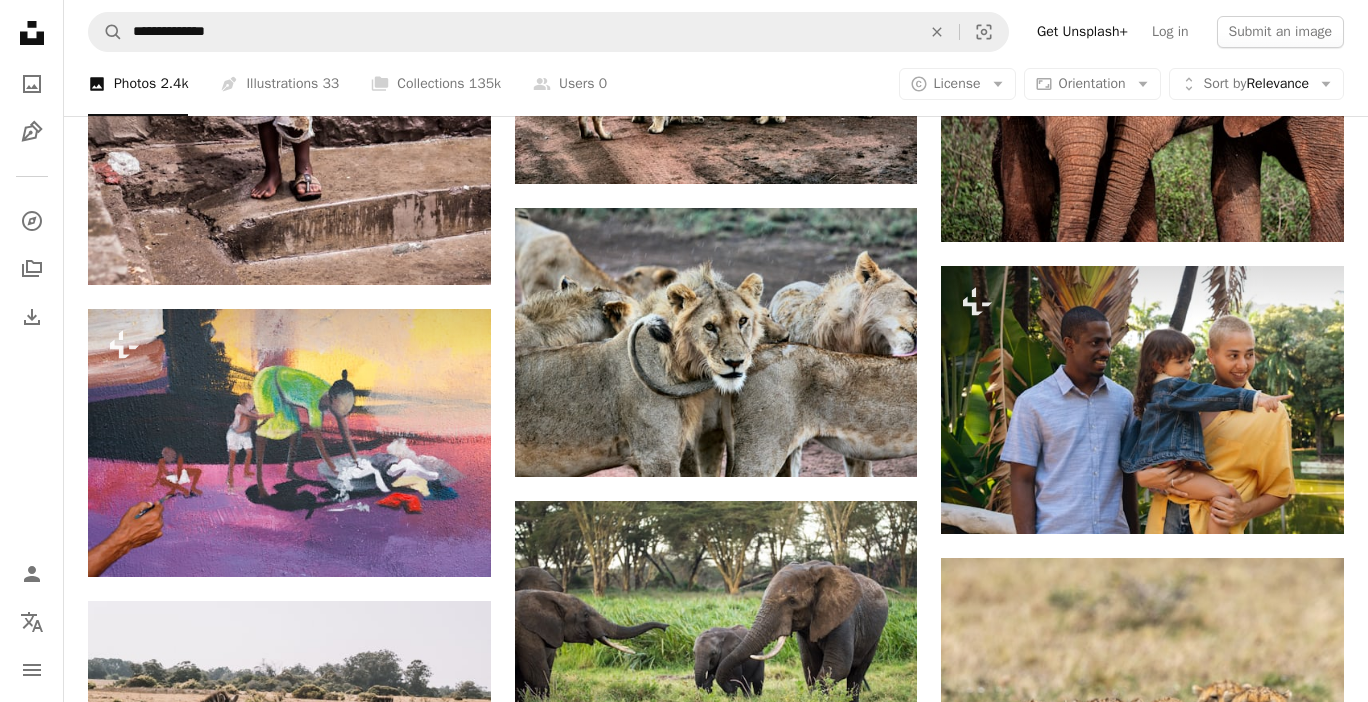 scroll, scrollTop: 864, scrollLeft: 0, axis: vertical 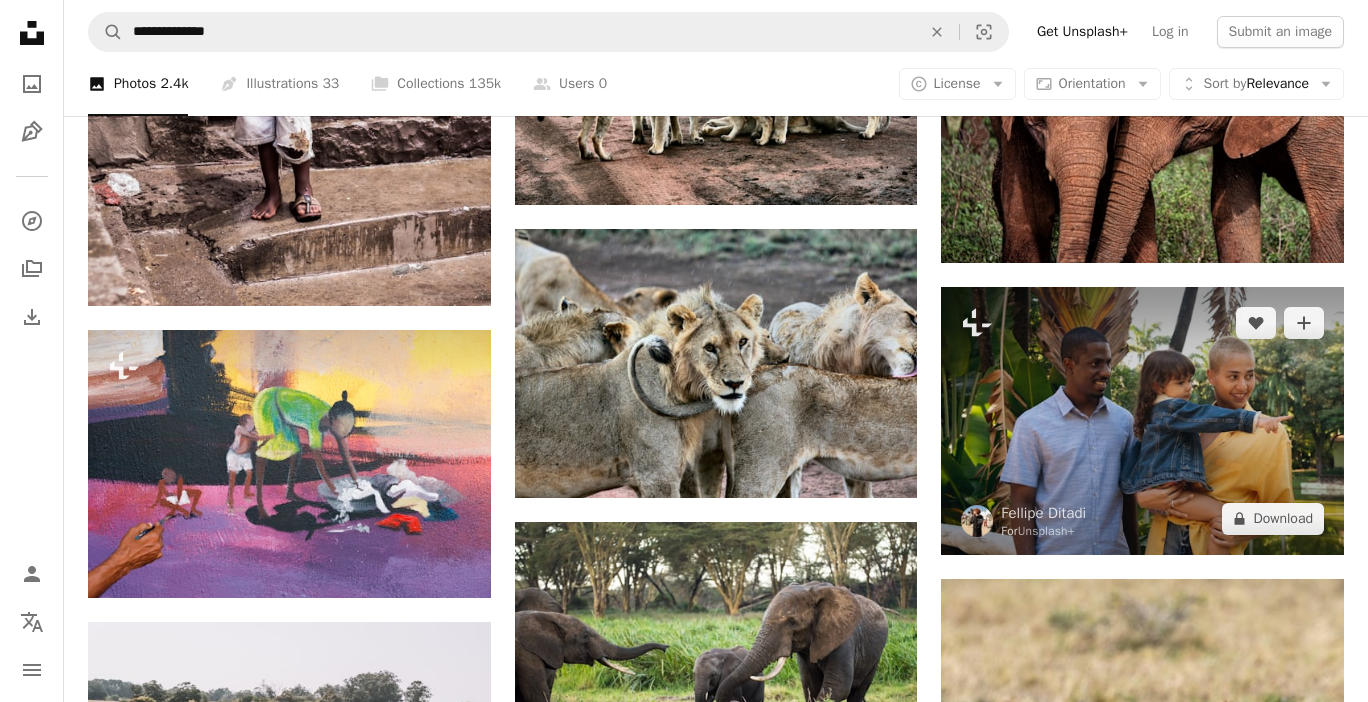 click at bounding box center [1142, 421] 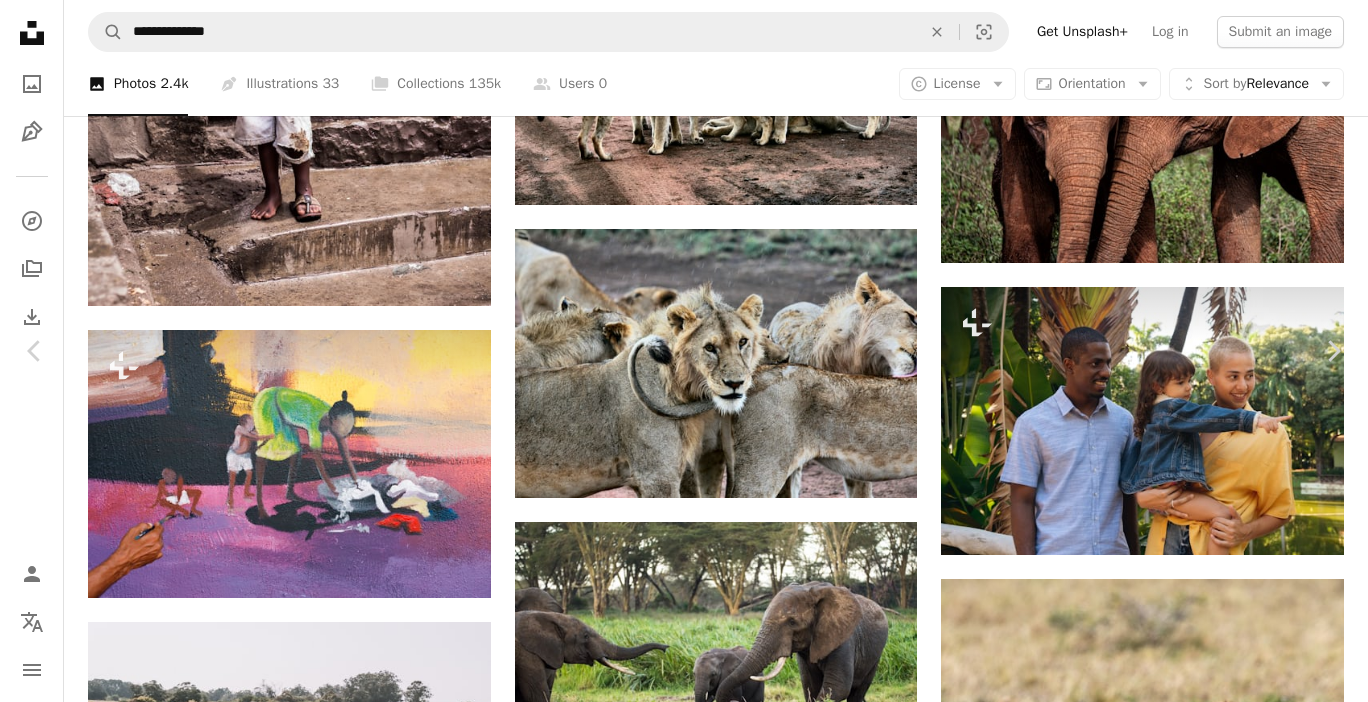 scroll, scrollTop: 246, scrollLeft: 0, axis: vertical 